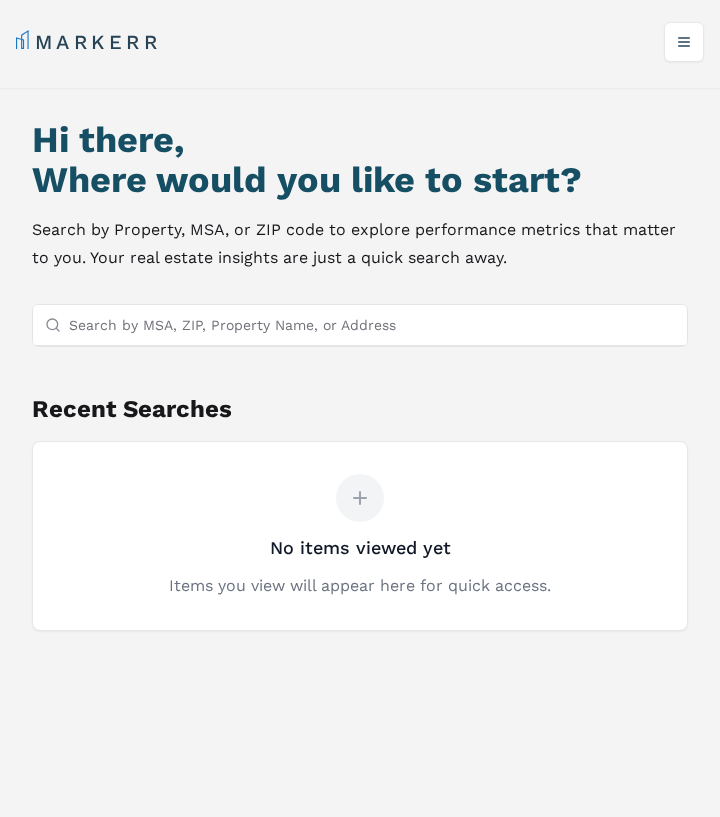 scroll, scrollTop: 0, scrollLeft: 0, axis: both 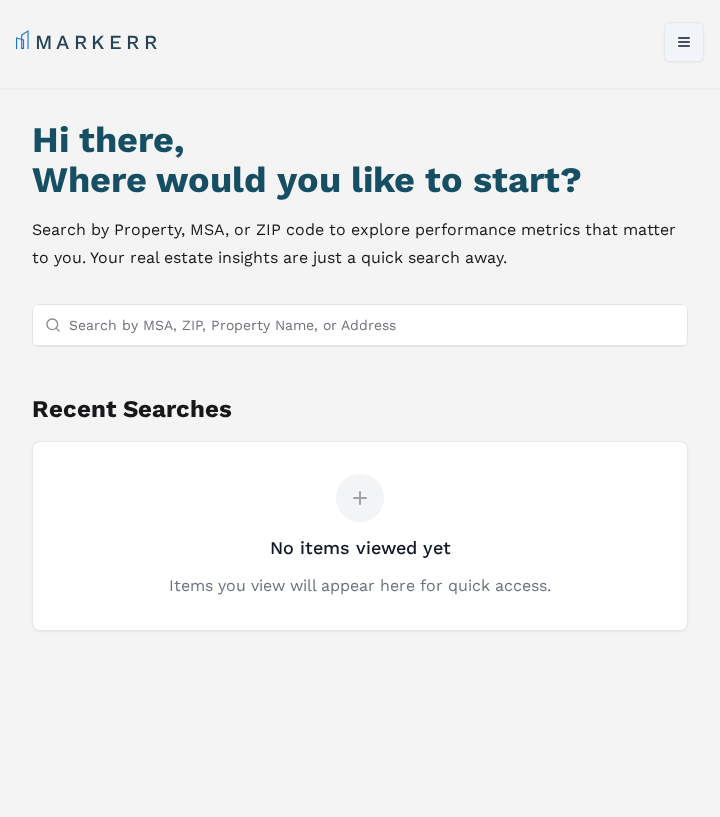 click on "Toggle menu" at bounding box center (684, 42) 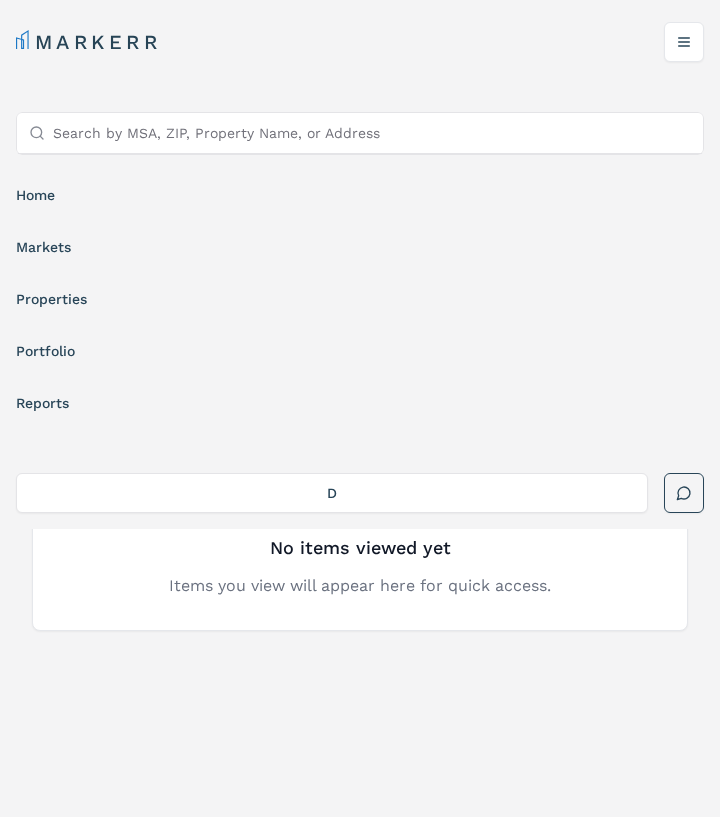 click on "markets" at bounding box center [360, 247] 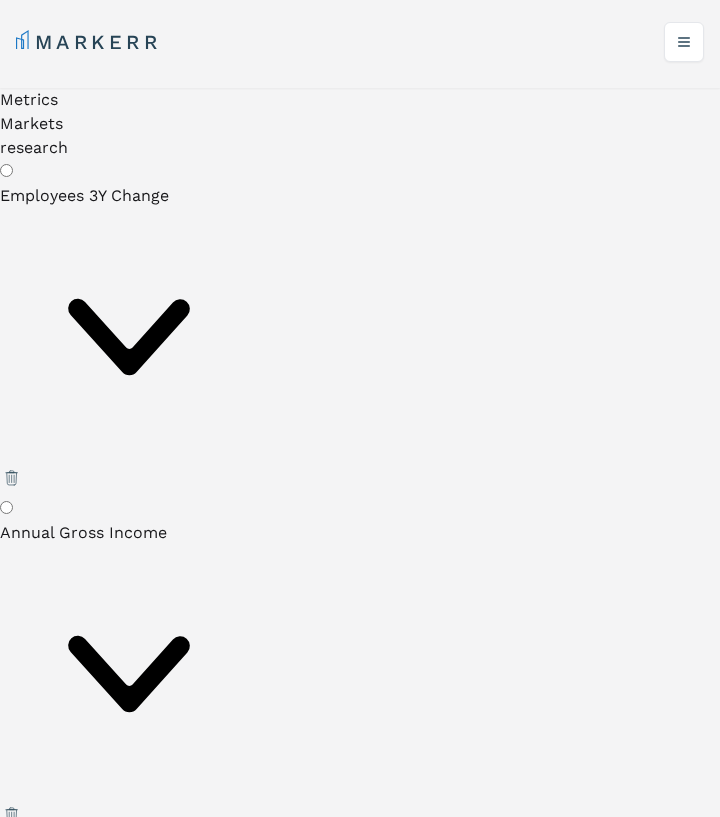 radio on "true" 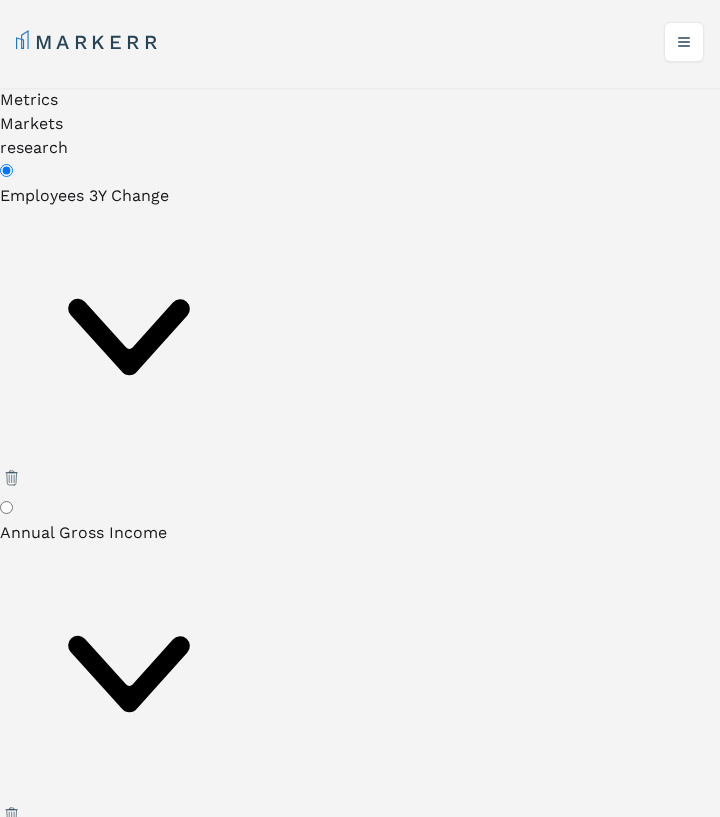 click 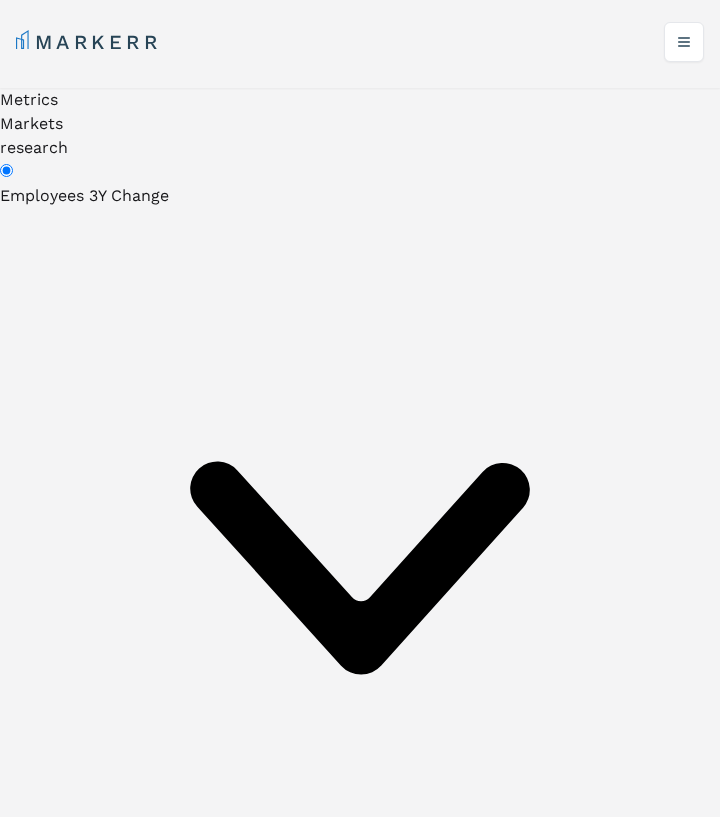 scroll, scrollTop: 0, scrollLeft: 0, axis: both 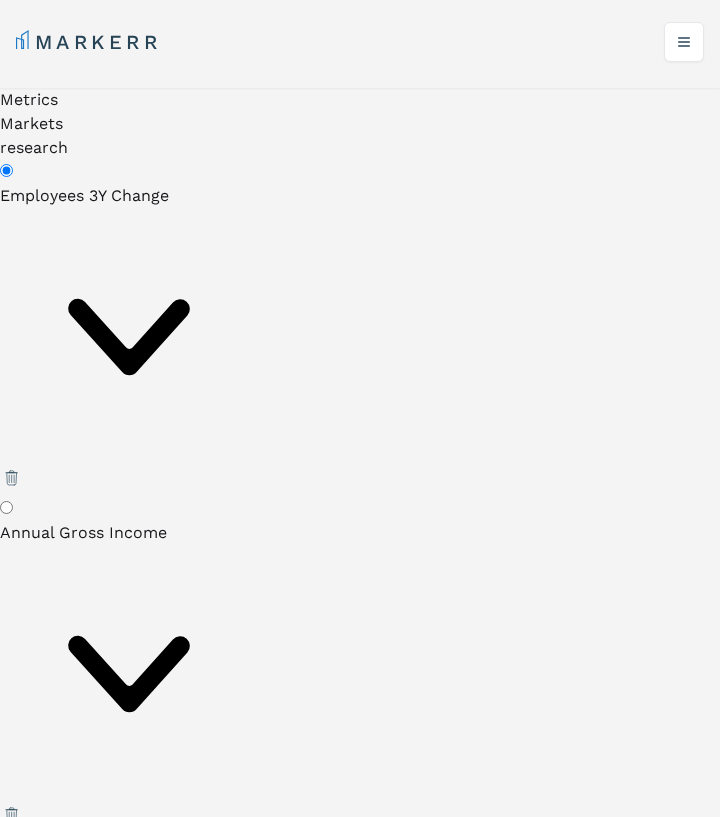 click on "Reset to Default" at bounding box center [64, 2531] 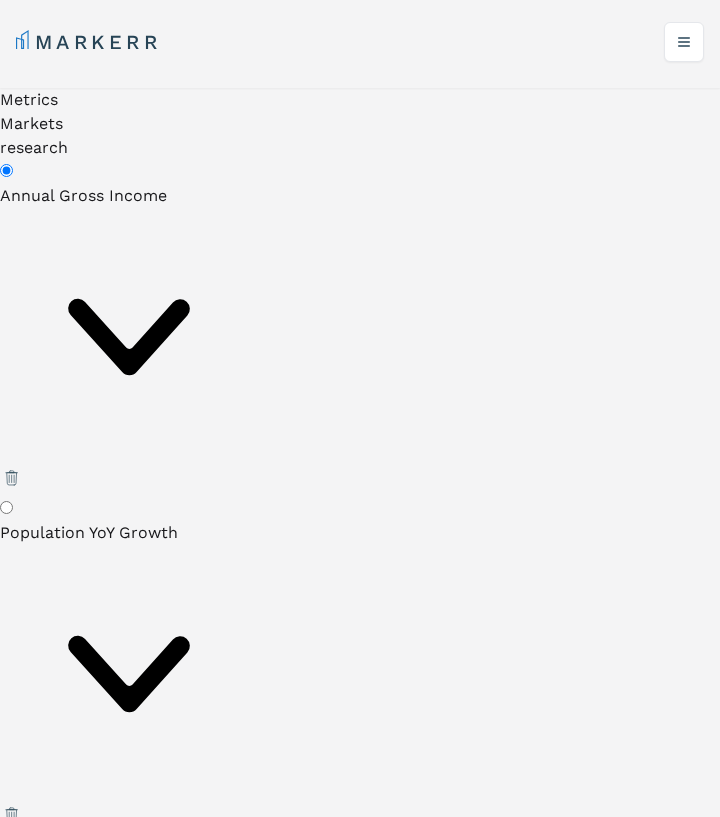 click on "Annual Gross Income" at bounding box center [6, 170] 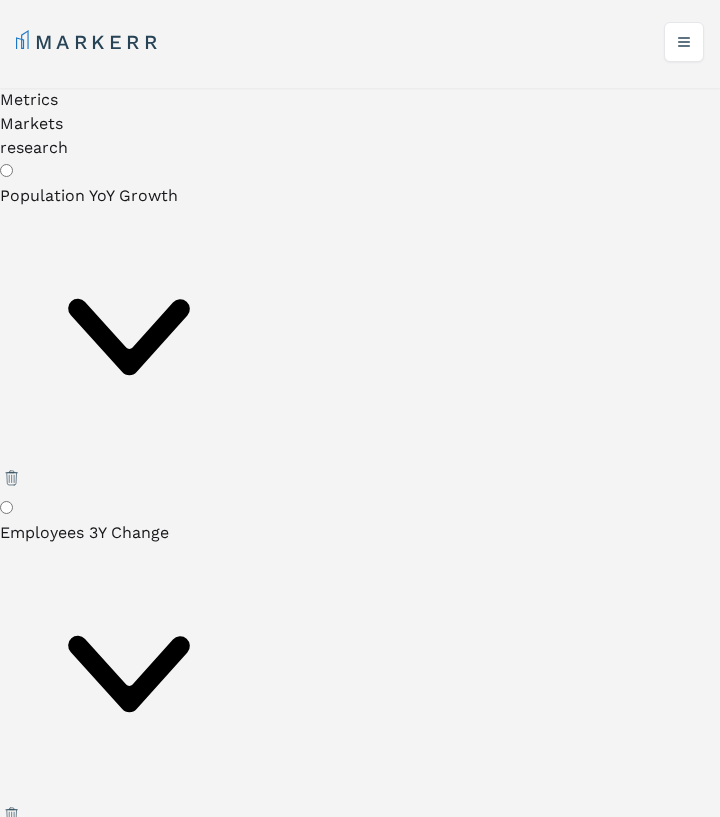 click 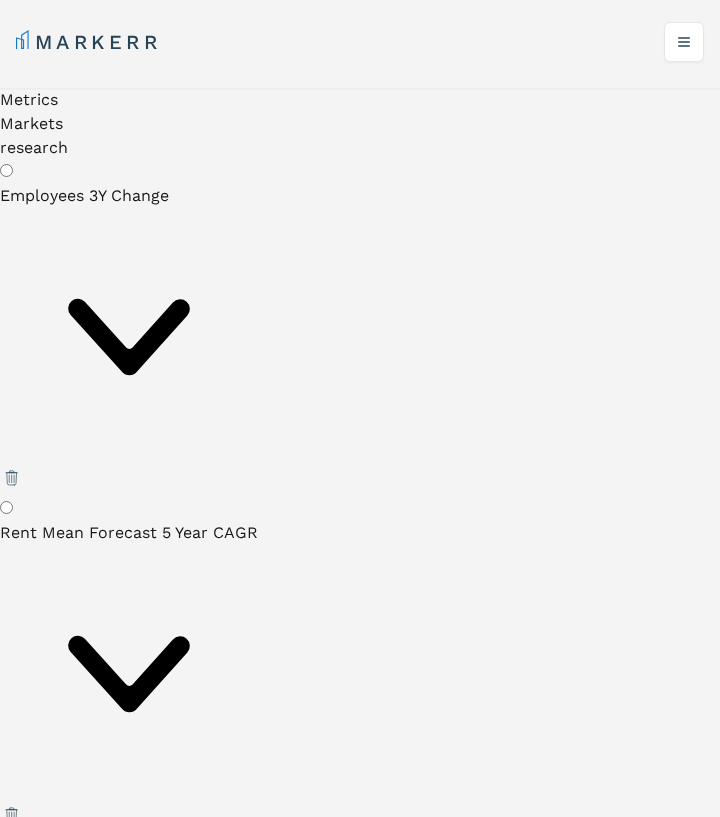 click 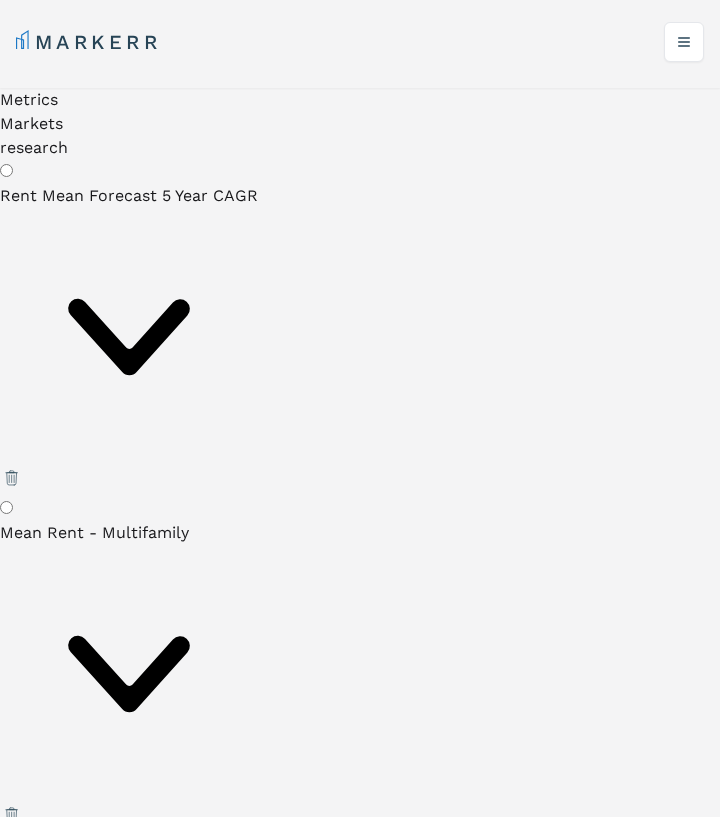 click 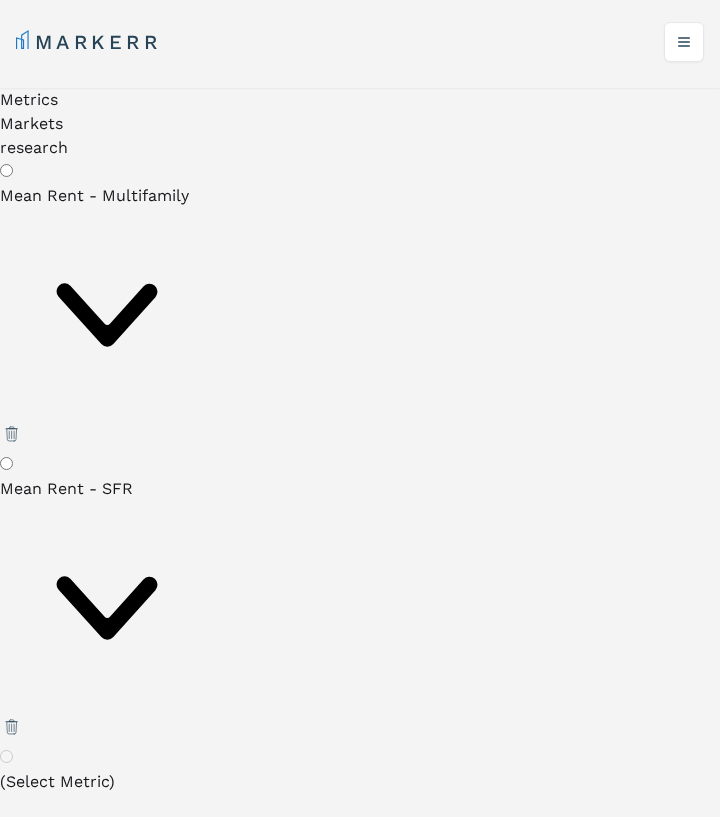 click 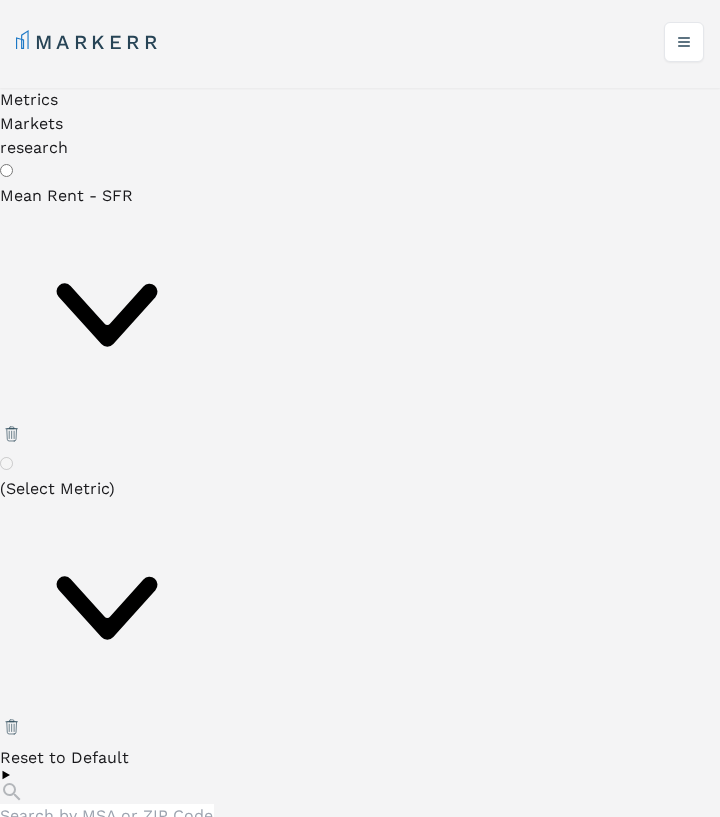 click on "Metrics Markets" at bounding box center [107, 112] 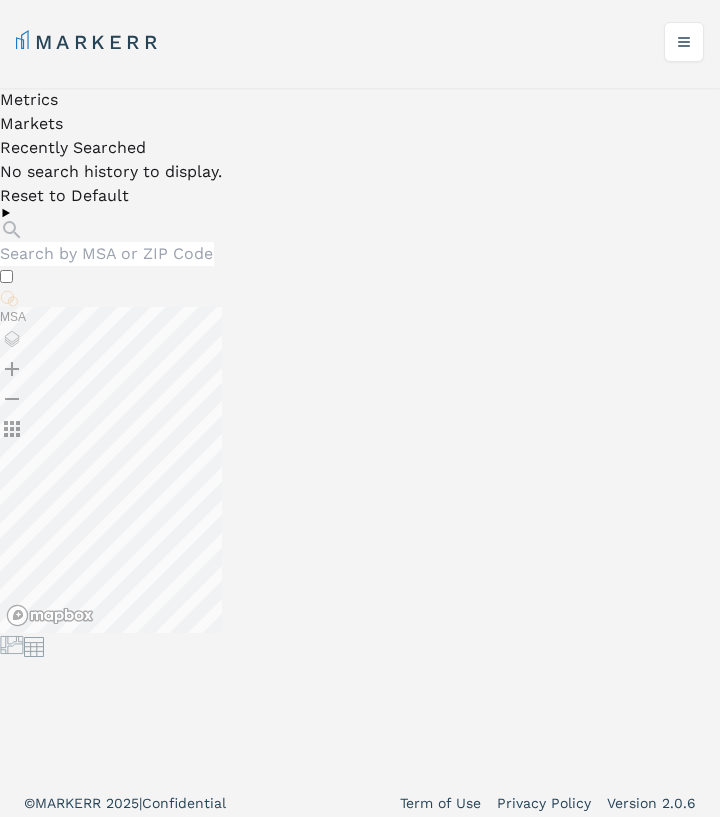 click on "Metrics" at bounding box center [111, 100] 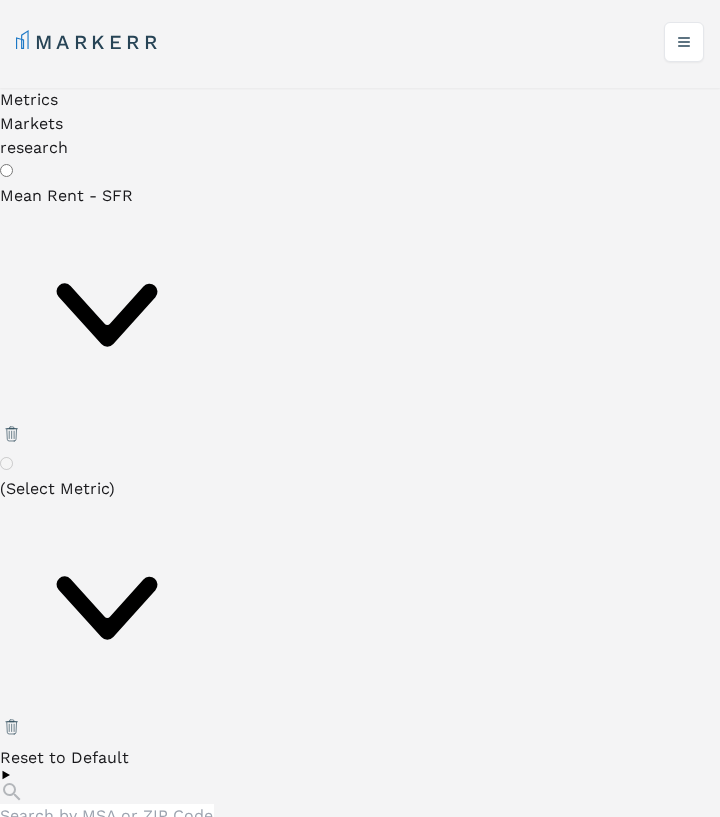 click on "Mean Rent - SFR" at bounding box center [107, 303] 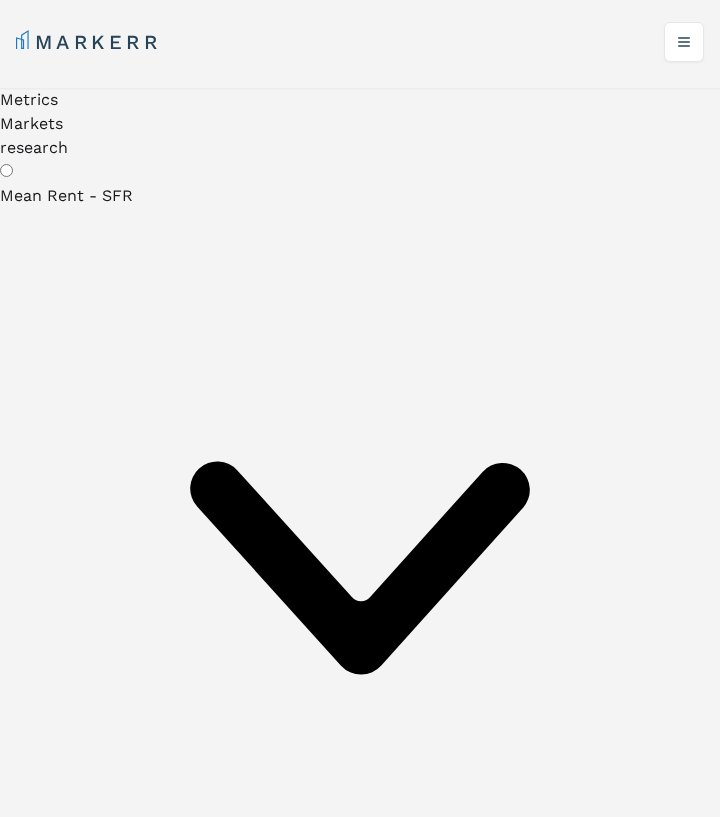 click at bounding box center [107, 971] 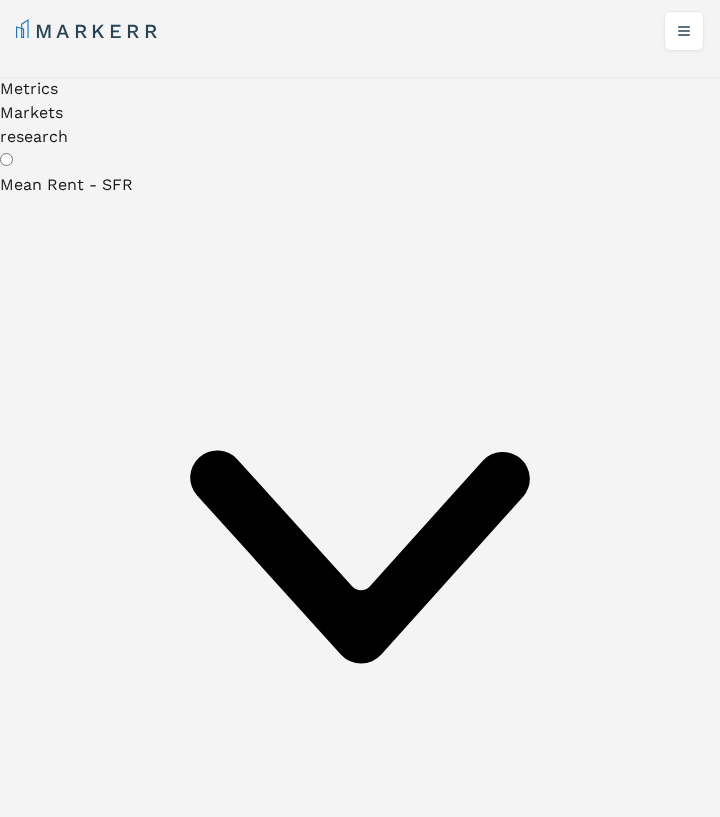 drag, startPoint x: 85, startPoint y: 298, endPoint x: 183, endPoint y: 631, distance: 347.121 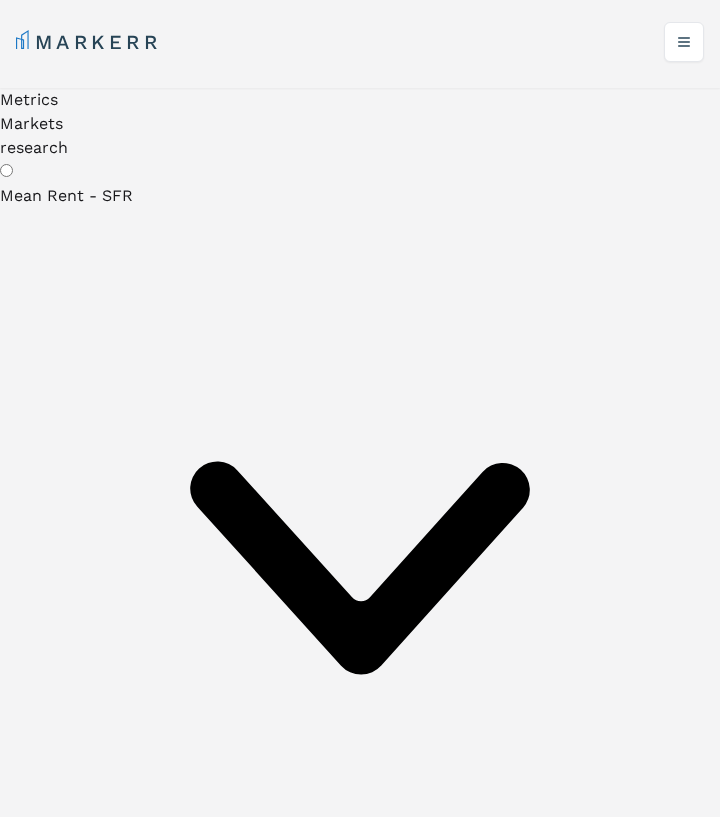 scroll, scrollTop: 256, scrollLeft: 0, axis: vertical 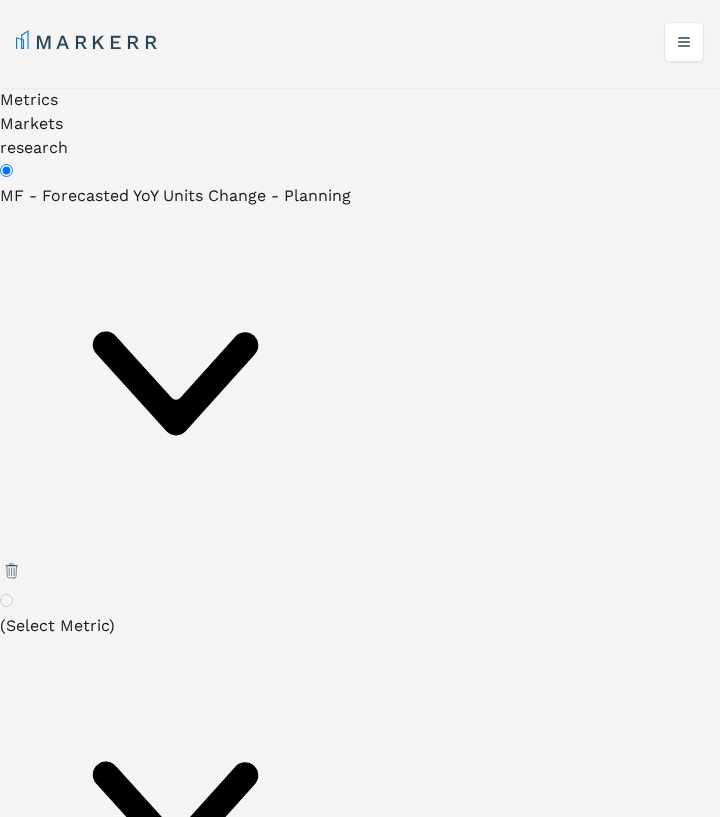 click 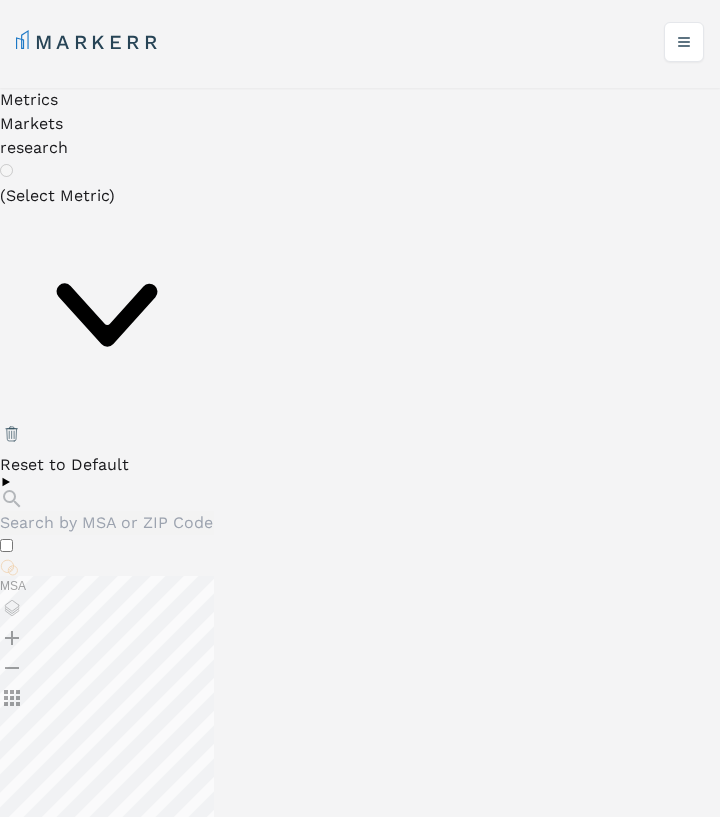 click on "(Select Metric)" at bounding box center [107, 303] 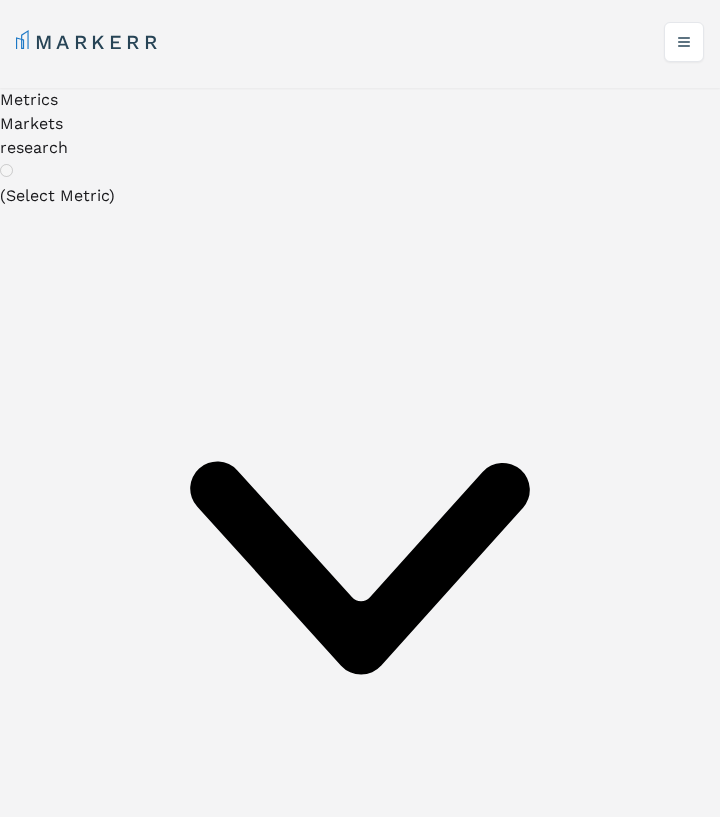 scroll, scrollTop: 11, scrollLeft: 0, axis: vertical 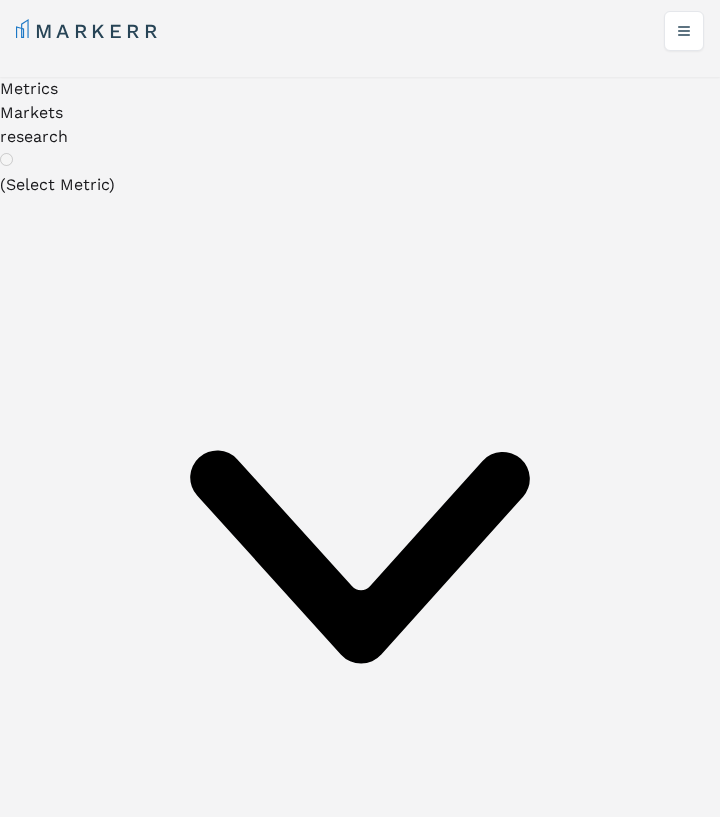 click at bounding box center [107, 960] 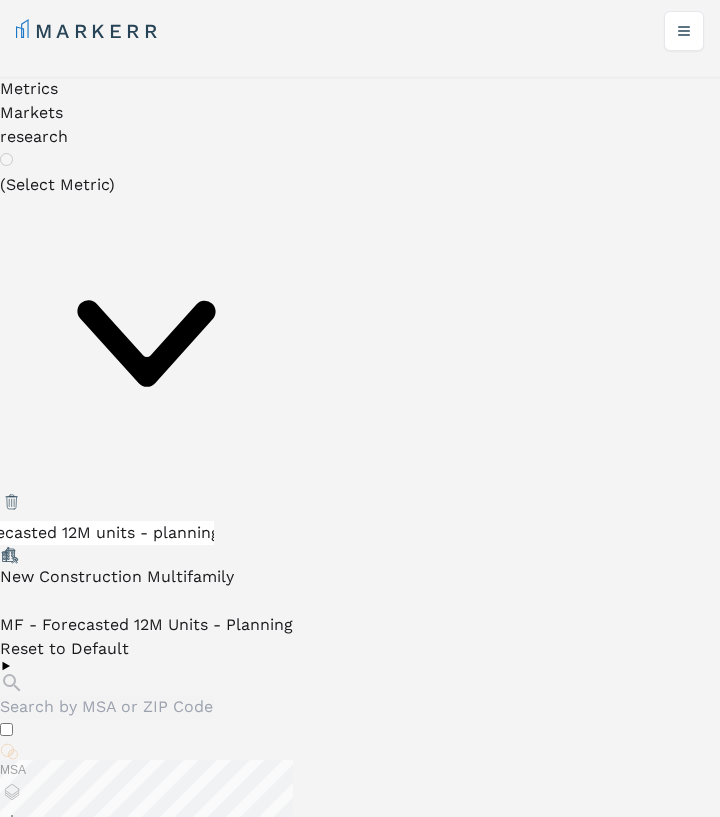 scroll, scrollTop: 0, scrollLeft: 83, axis: horizontal 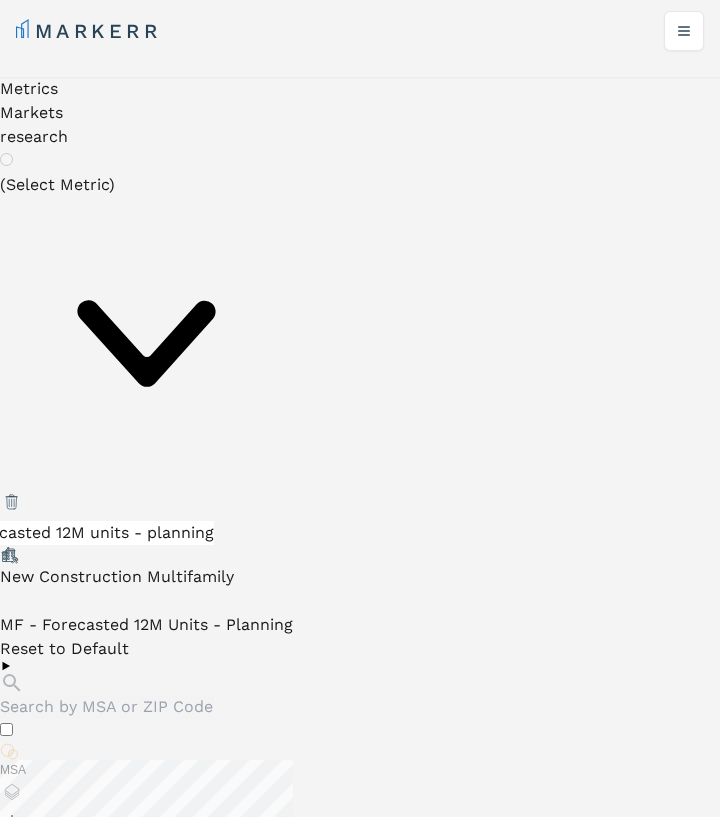 type on "mf - forecasted 12M units - planning" 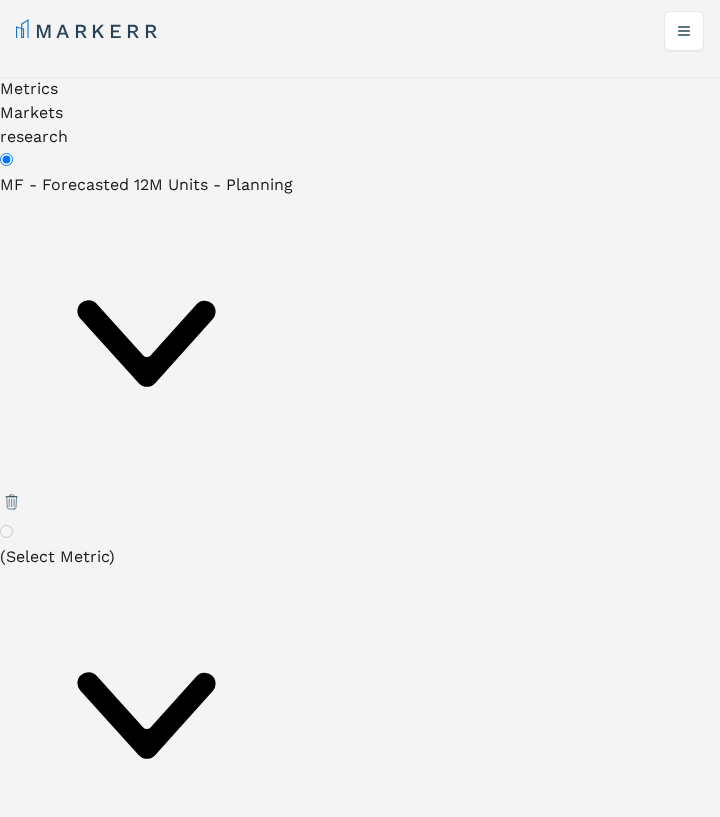 click on "(Select Metric)" at bounding box center [146, 703] 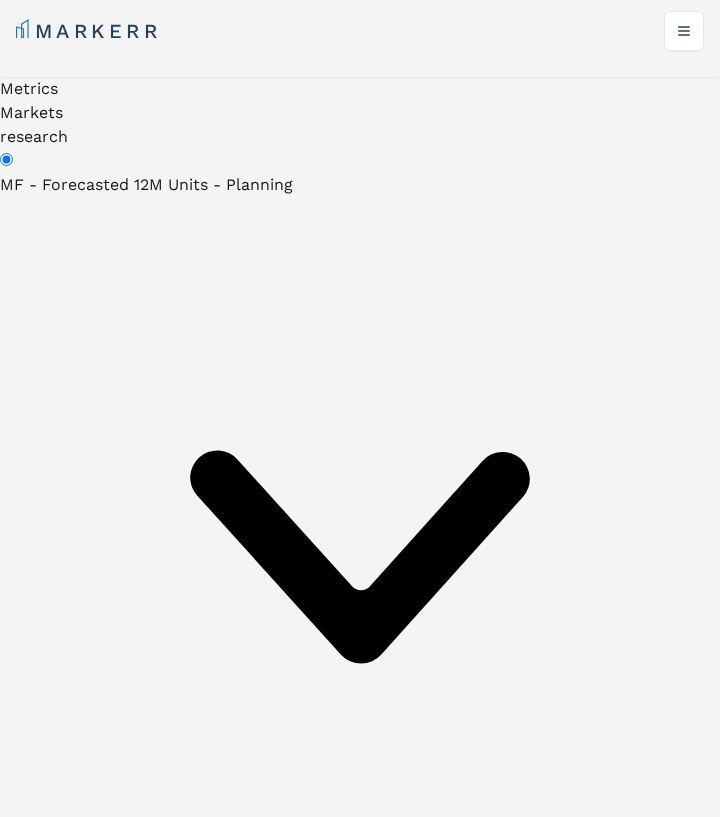 click at bounding box center (107, 1759) 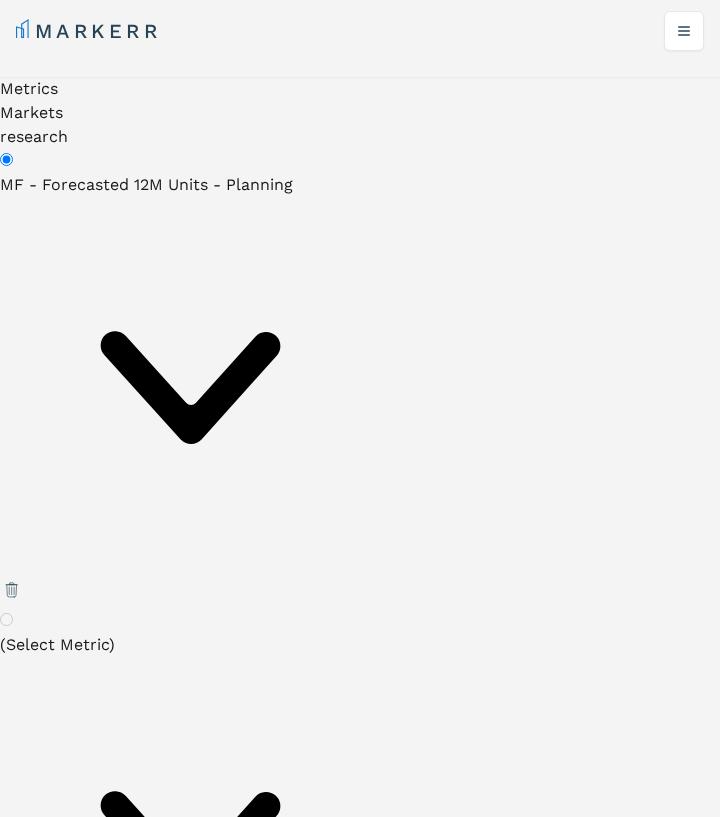scroll, scrollTop: 0, scrollLeft: 98, axis: horizontal 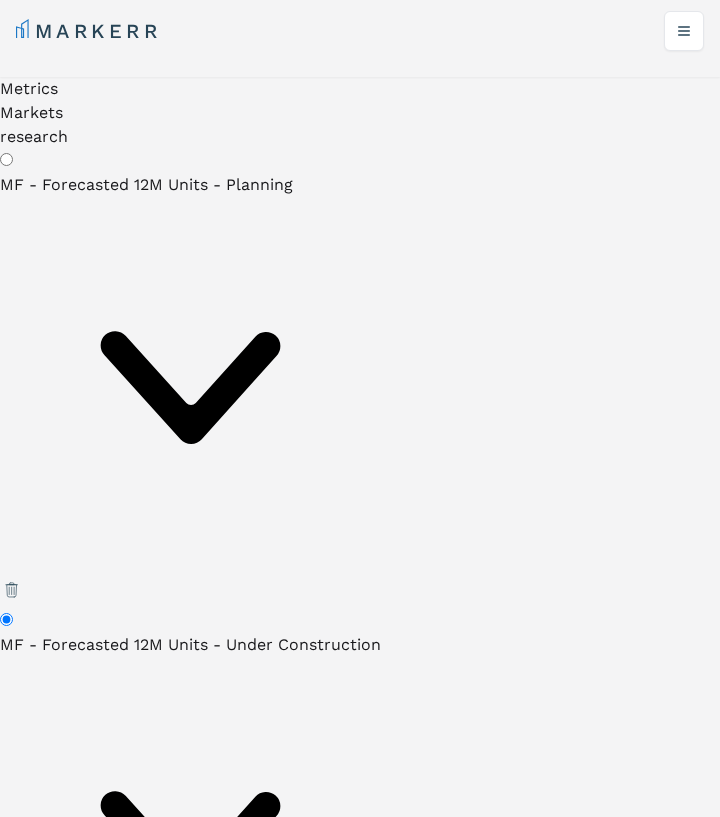 click on "(Select Metric)" at bounding box center [190, 1295] 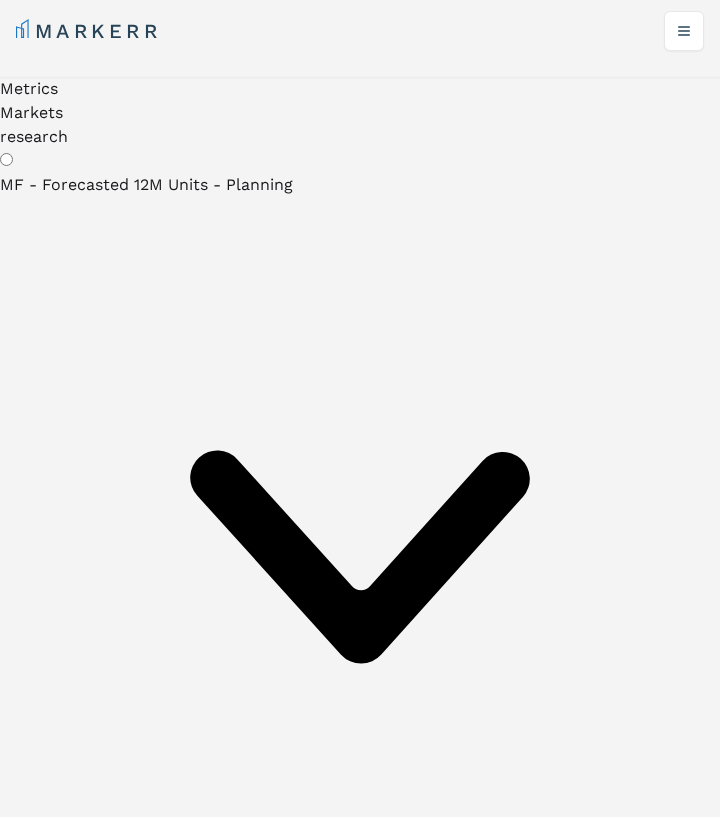 click at bounding box center [107, 2558] 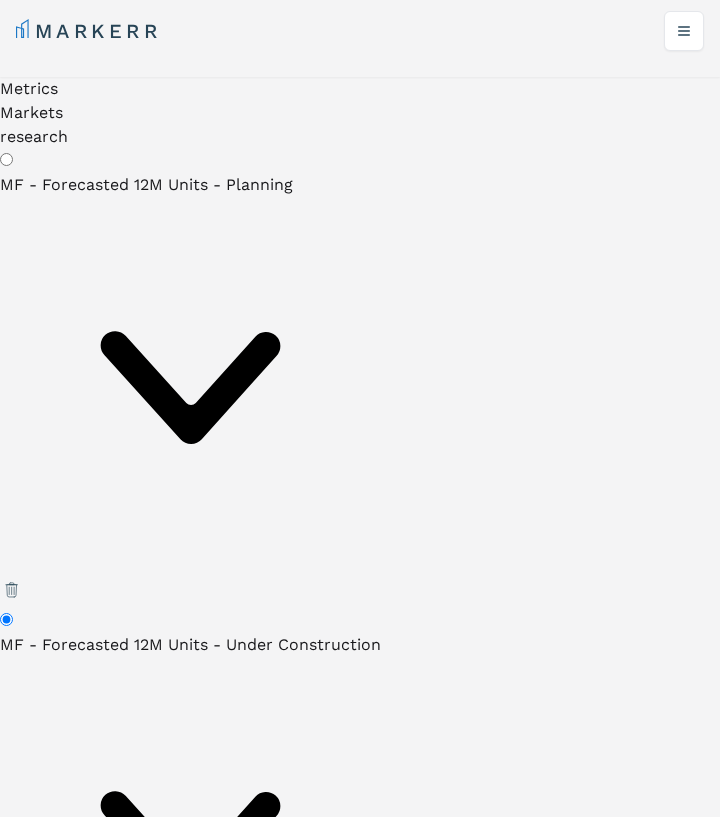 type on "total units - multifamily" 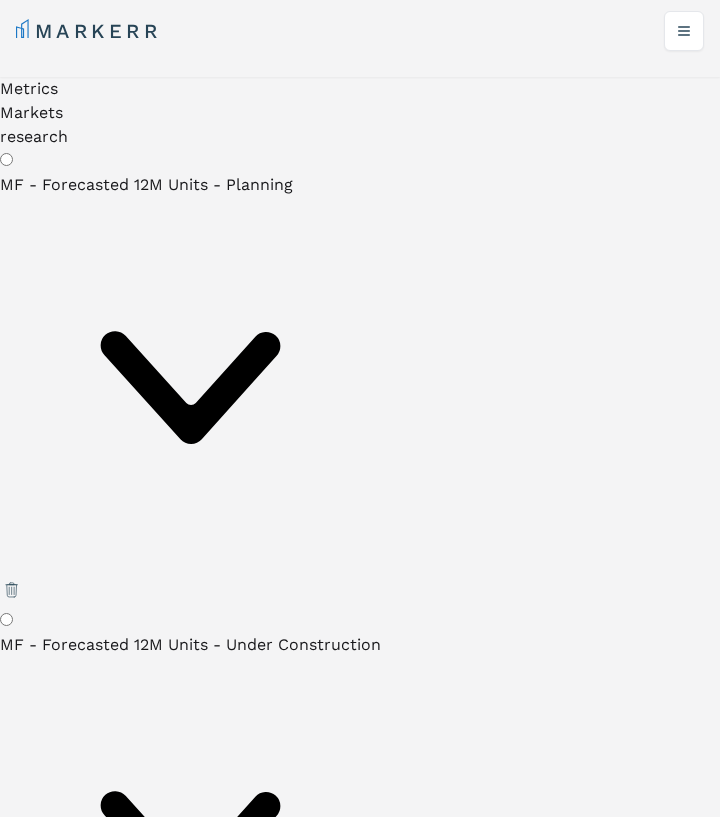 click on "(Select Metric)" at bounding box center [190, 1755] 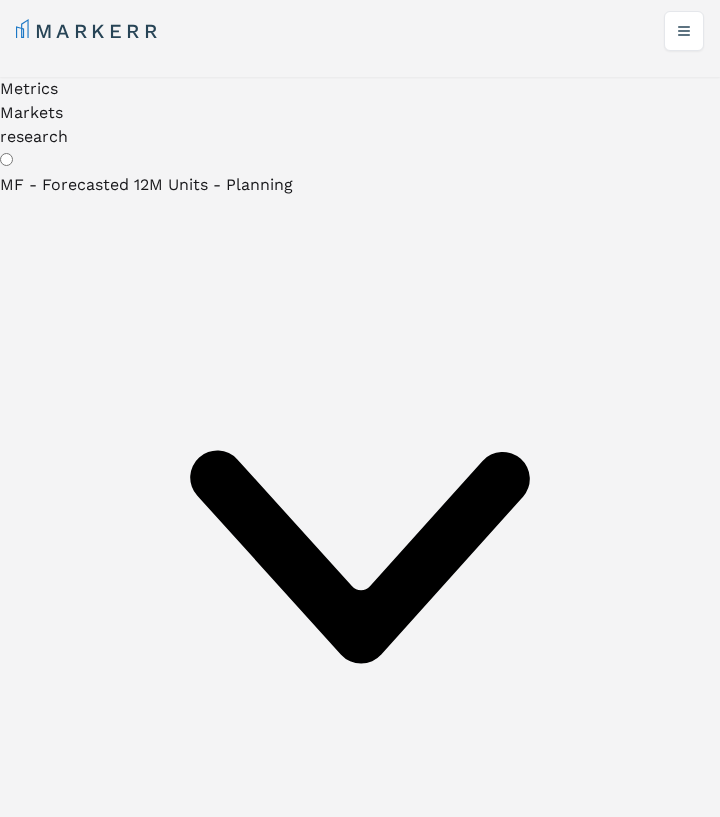 click at bounding box center (107, 3357) 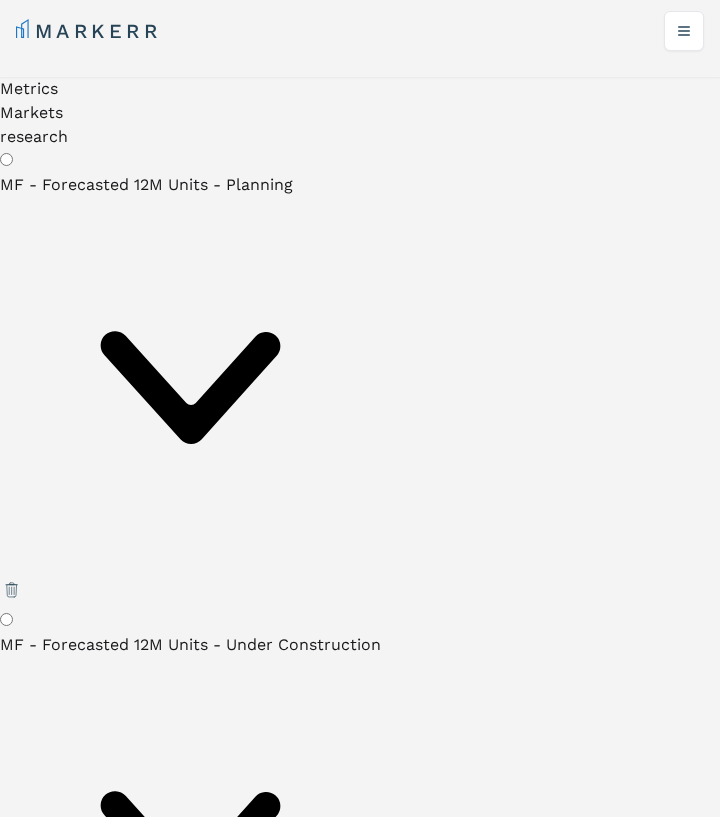 type on "population yoy g" 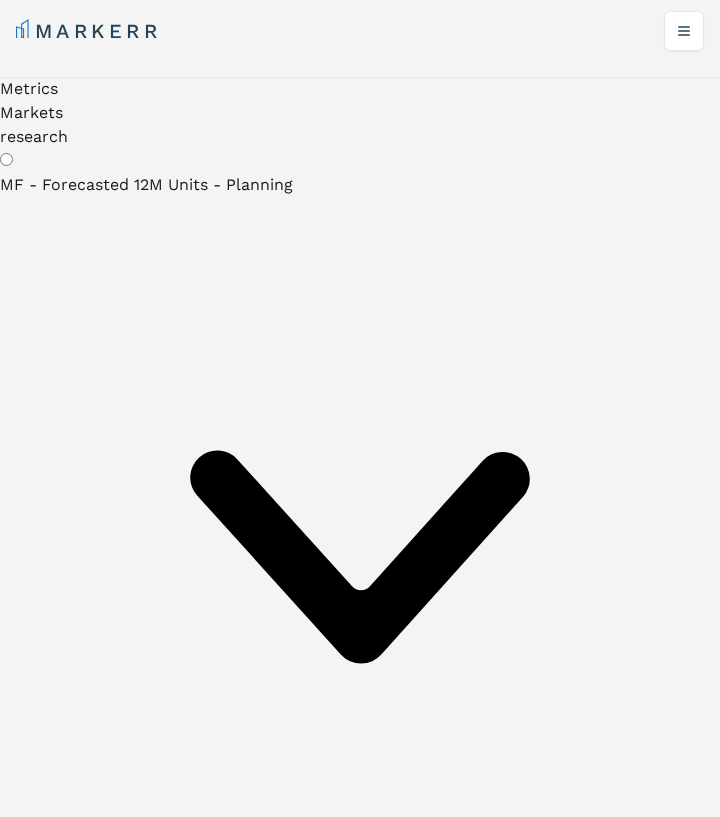 click at bounding box center (107, 4156) 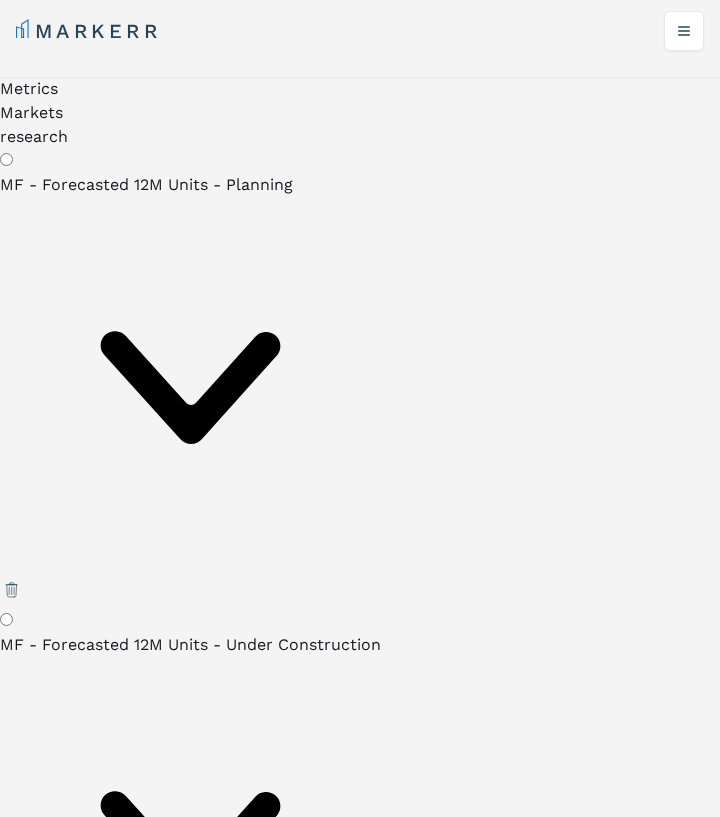 type on "employees 3y cha" 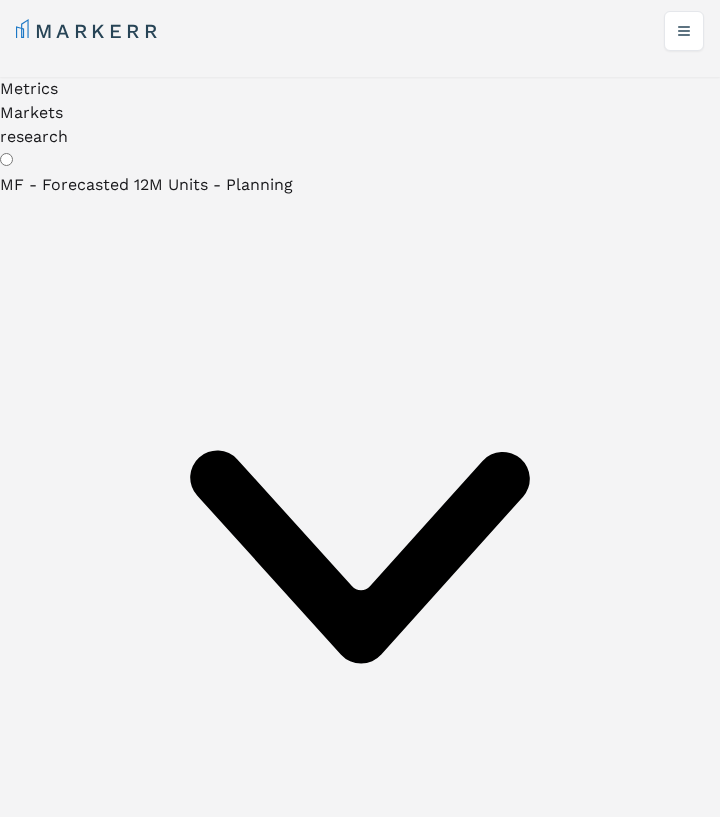 click at bounding box center [107, 4955] 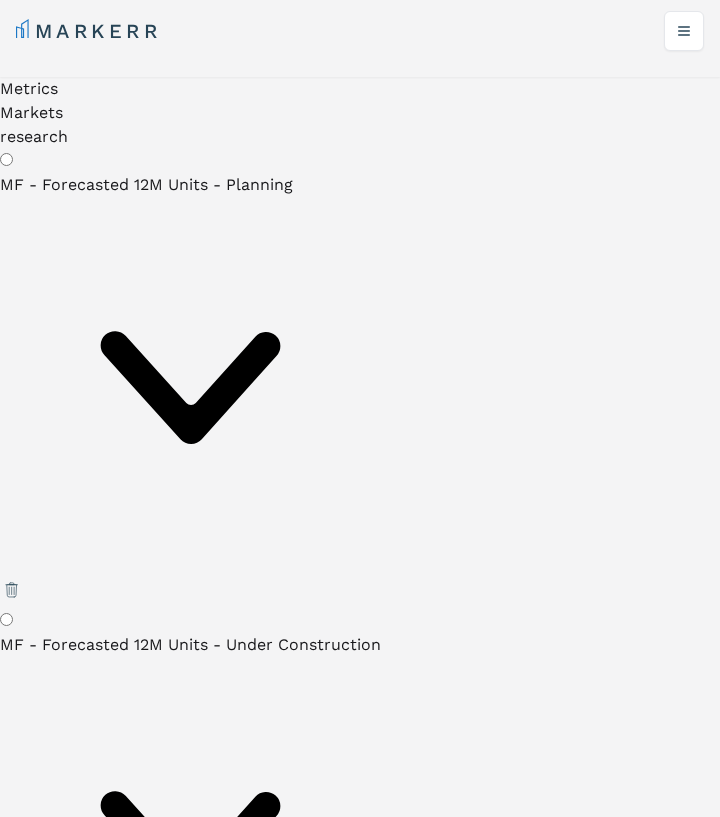 type on "employees" 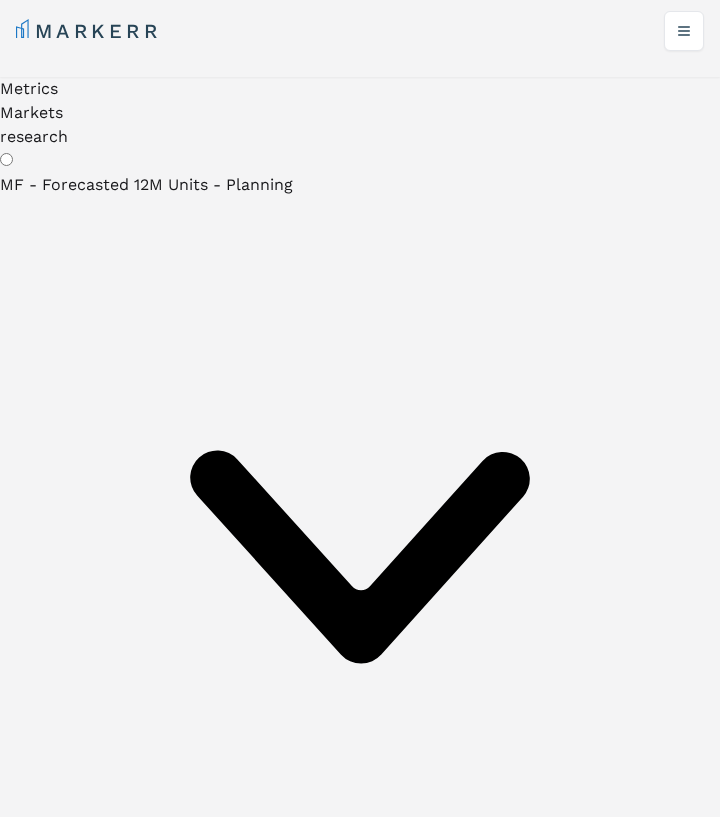 click at bounding box center [107, 5754] 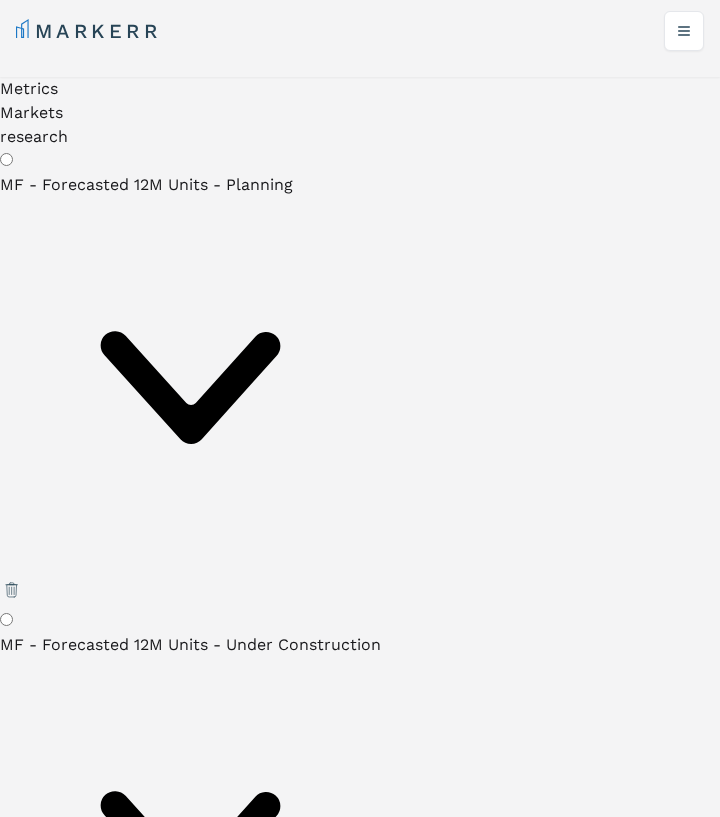 click on "(Select Metric)" at bounding box center [190, 3595] 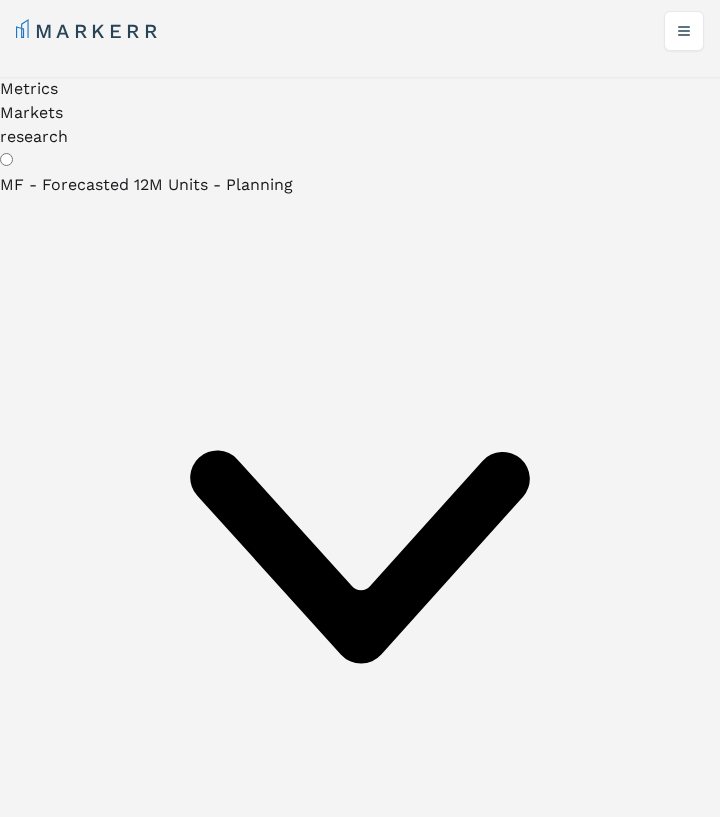 click at bounding box center (107, 6553) 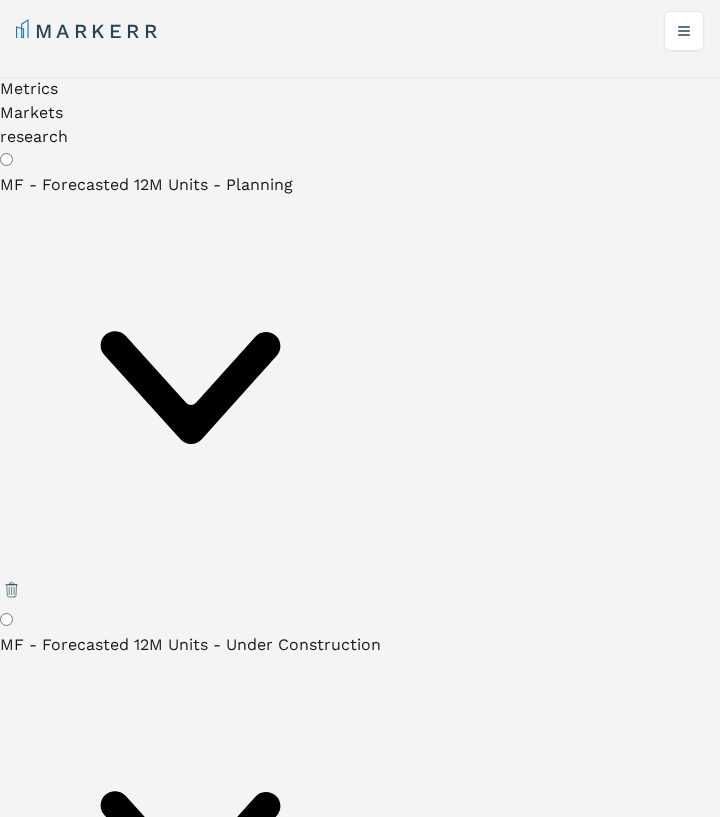 type on "household income median" 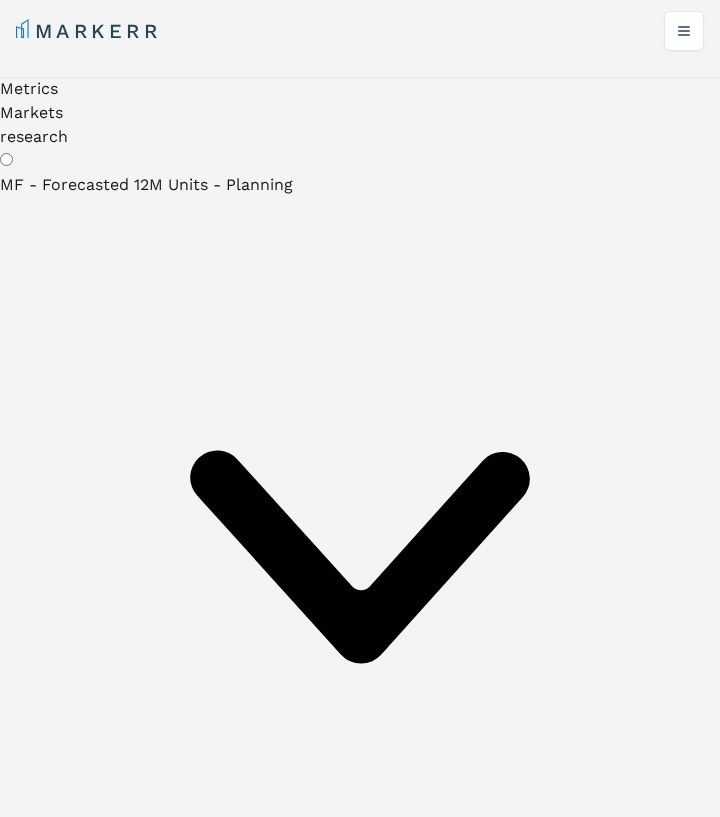 click at bounding box center (107, 7352) 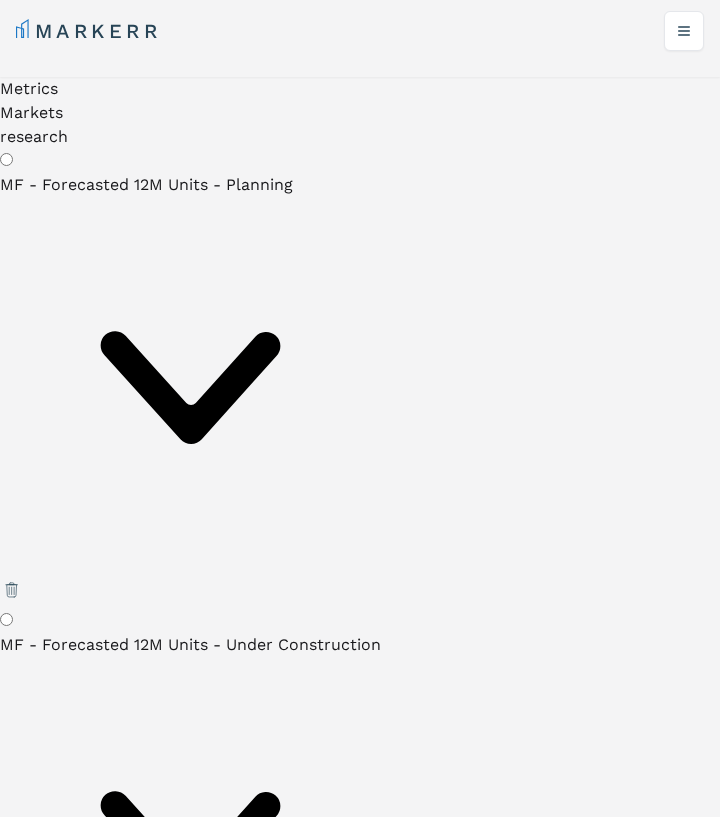 scroll, scrollTop: 24, scrollLeft: 0, axis: vertical 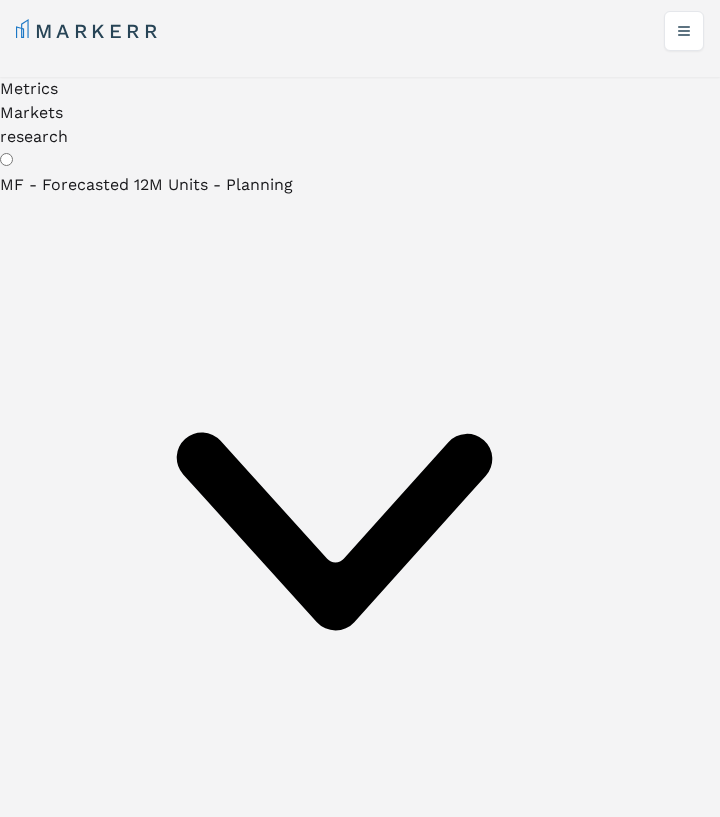 type on "age [DEMOGRAPHIC_DATA]" 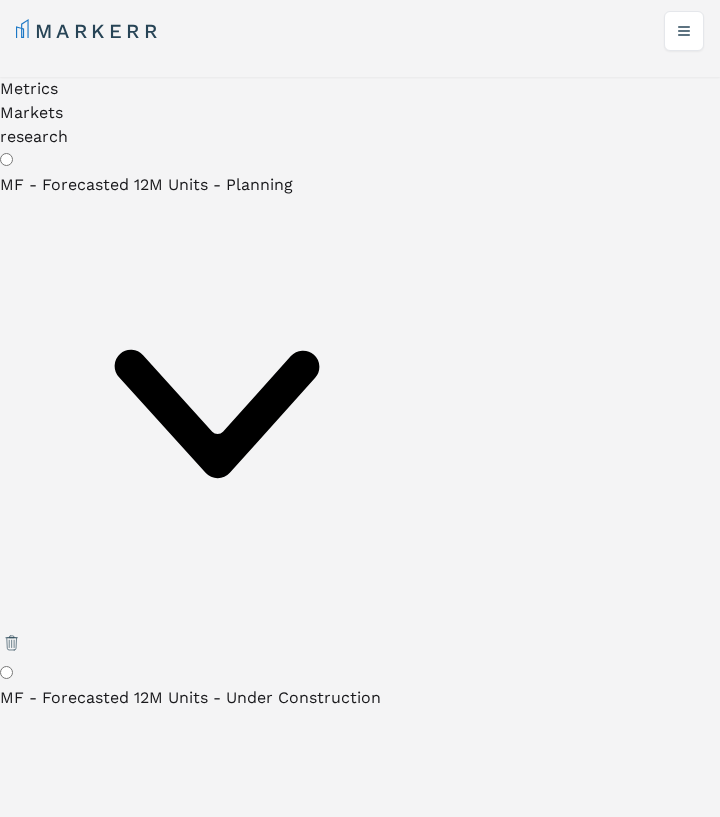 scroll, scrollTop: 0, scrollLeft: 0, axis: both 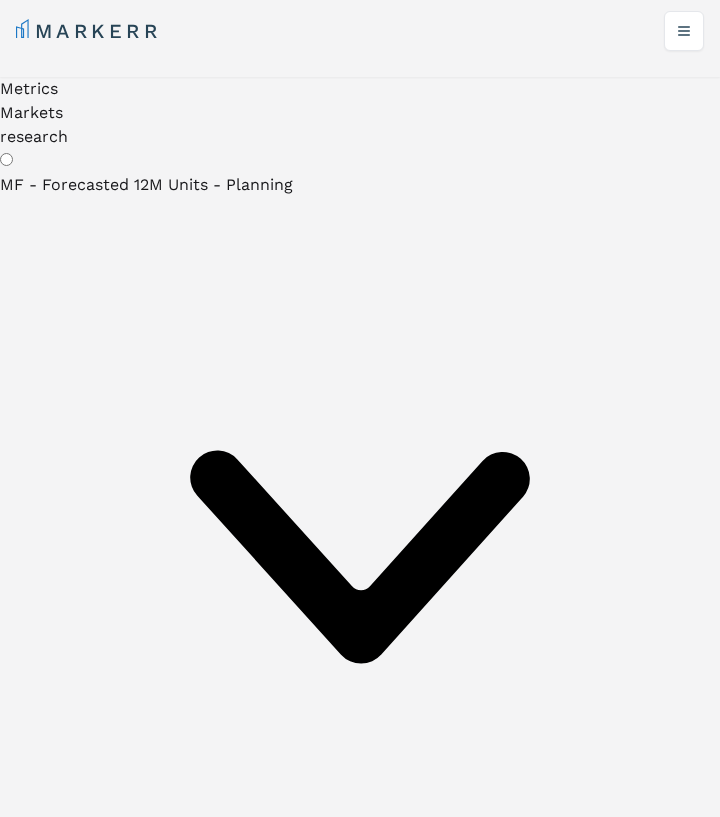 click at bounding box center (107, 8151) 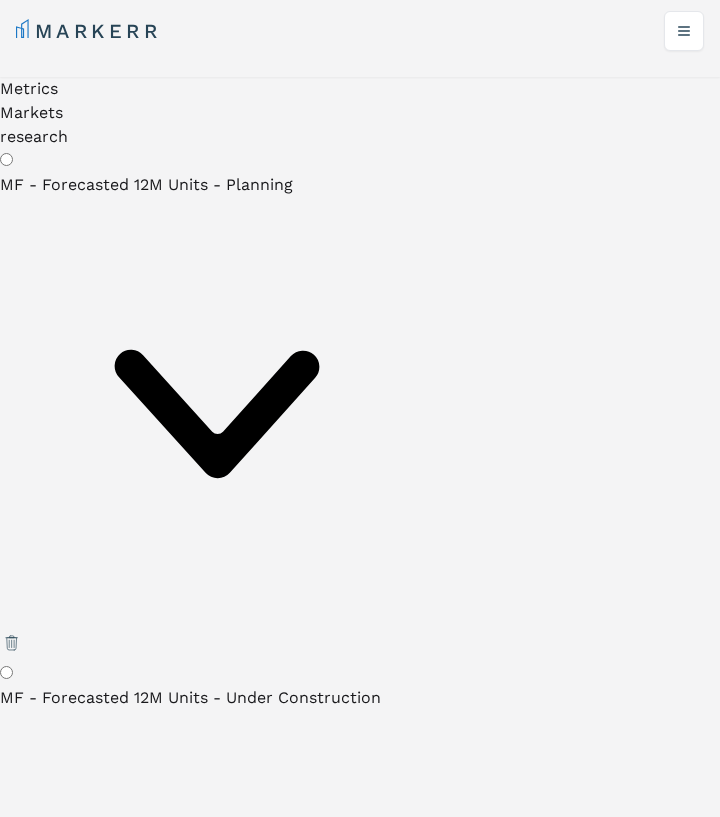 scroll, scrollTop: 0, scrollLeft: 31, axis: horizontal 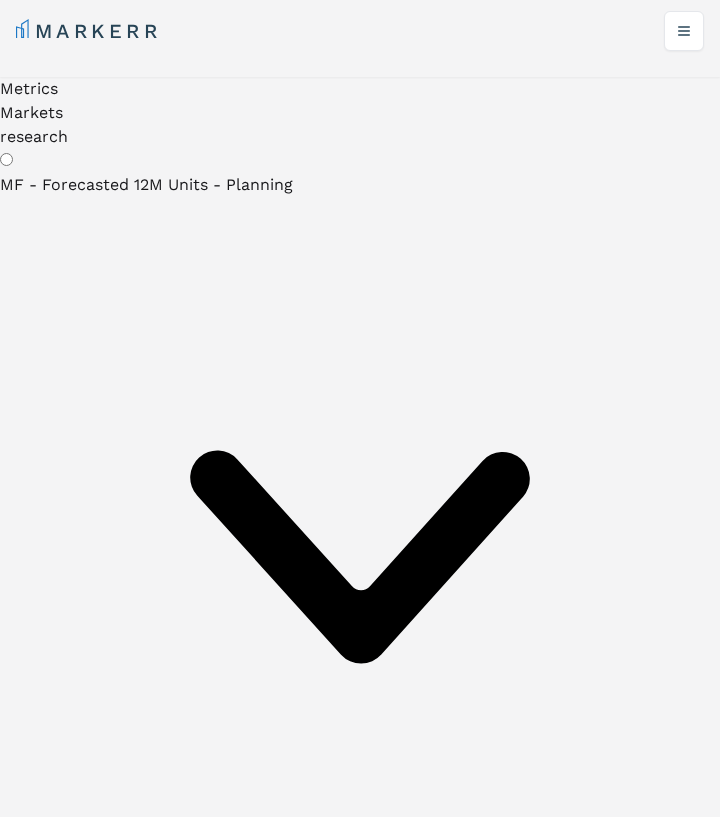 type on "mean rent 1Y growth - multifamily" 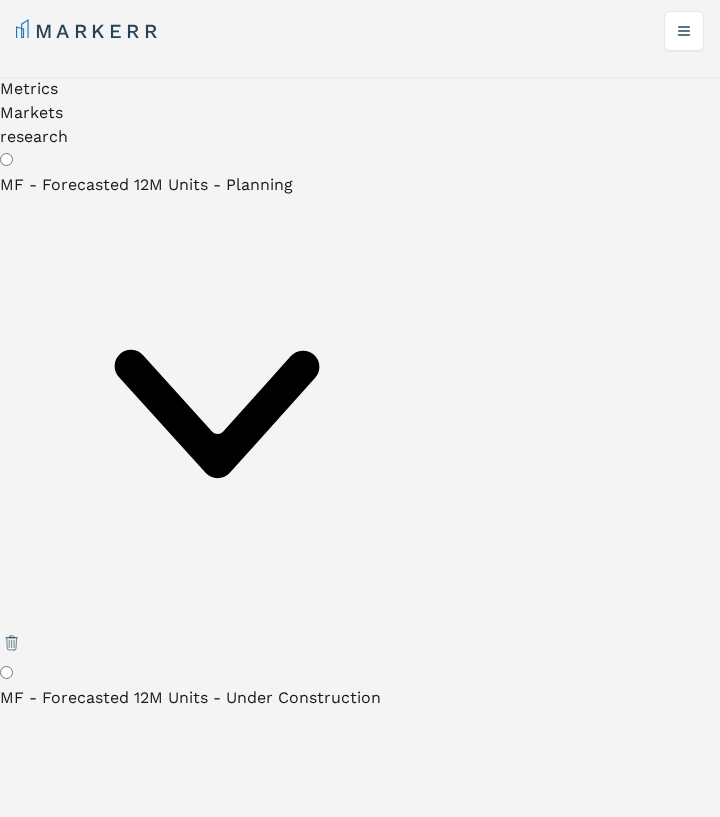 scroll, scrollTop: 64, scrollLeft: 0, axis: vertical 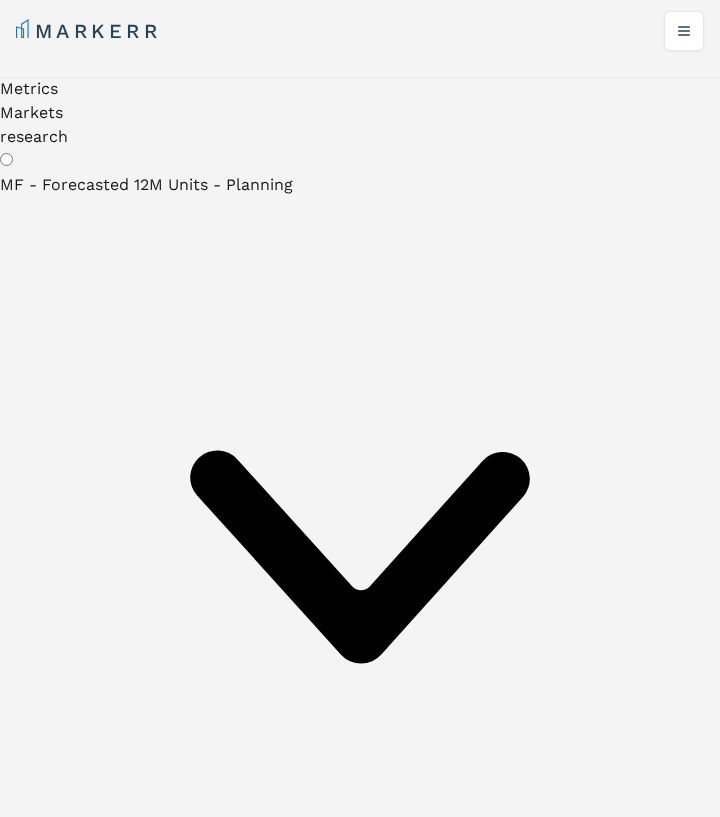 click at bounding box center [107, 8950] 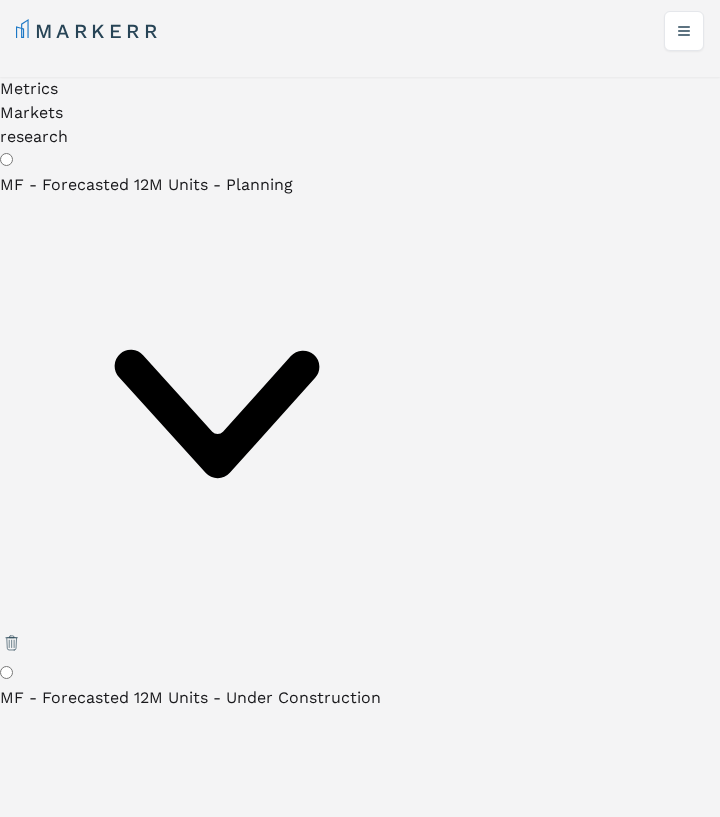 scroll, scrollTop: 128, scrollLeft: 0, axis: vertical 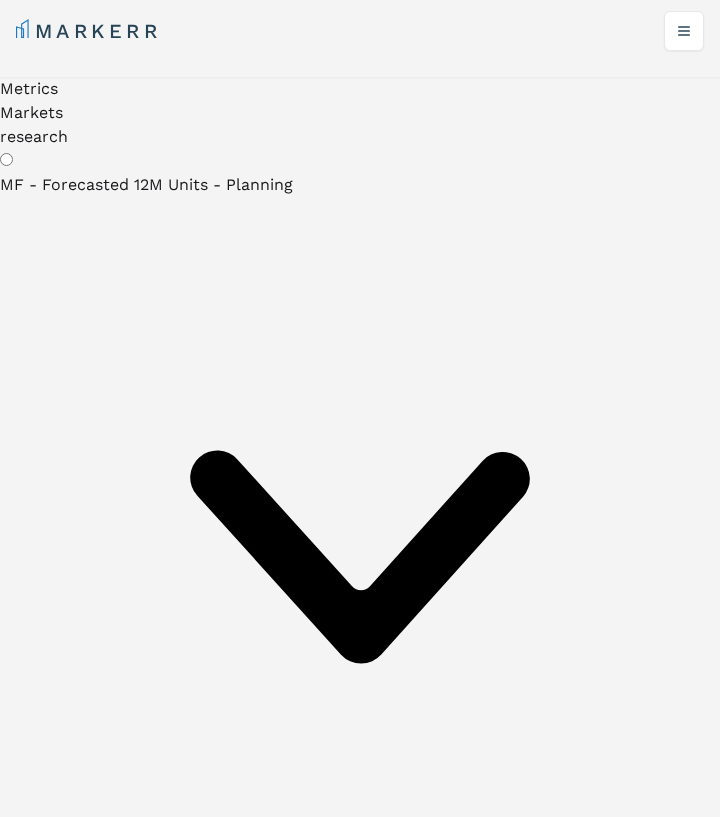 click on "RealRent Forecast" at bounding box center (72, 9793) 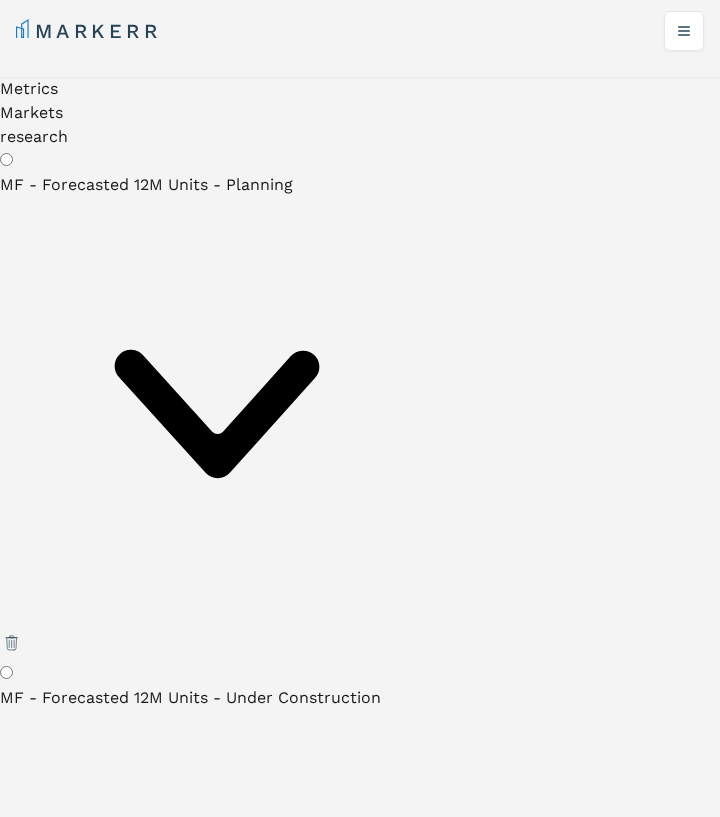 scroll, scrollTop: 215, scrollLeft: 0, axis: vertical 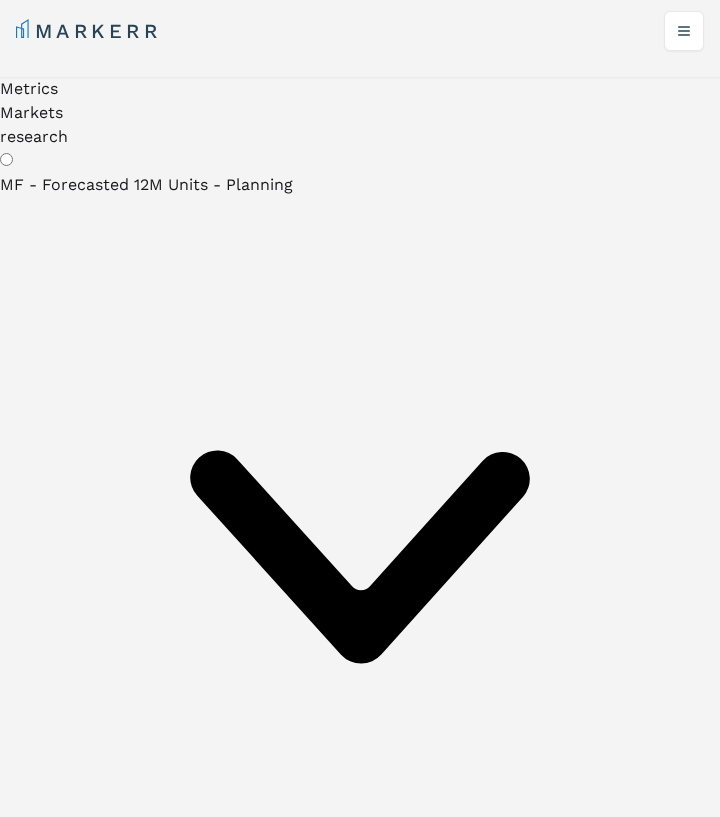 type on "mf - total units - [PERSON_NAME]" 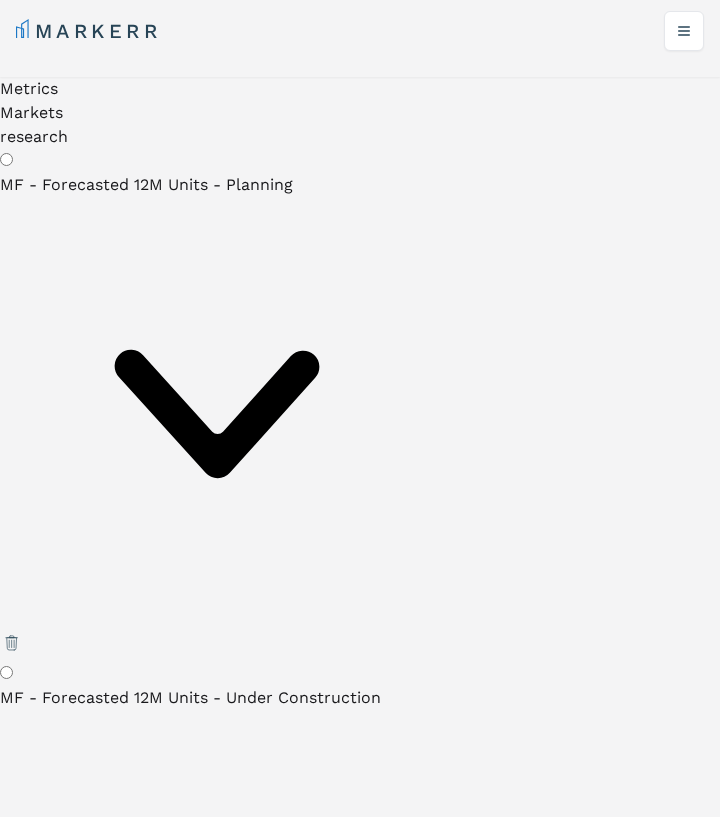 scroll, scrollTop: 0, scrollLeft: 0, axis: both 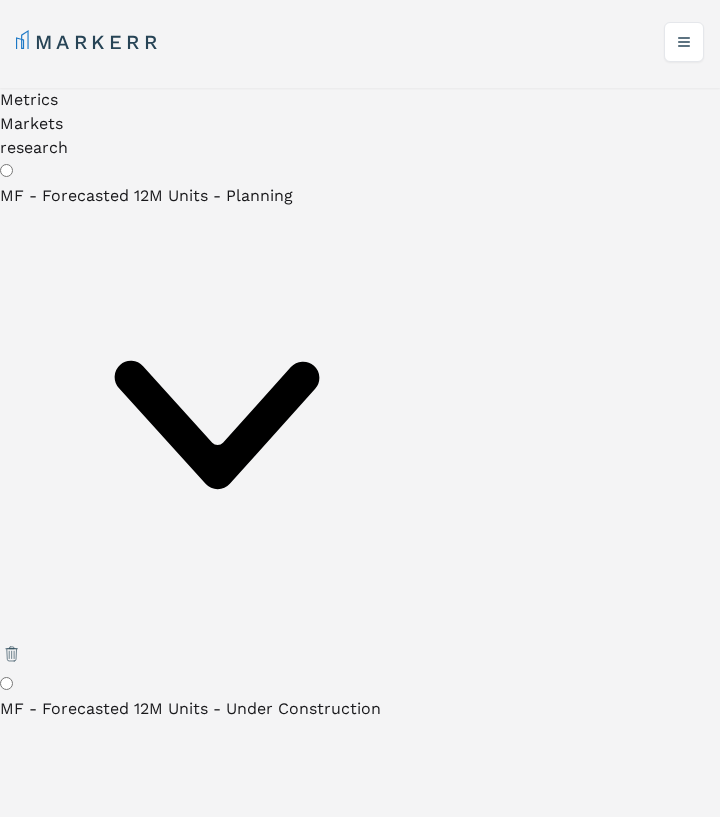 click on "MF - Total Units - YoY Change - Completed MF - Total Units - YoY Change - Completed" at bounding box center [217, 6059] 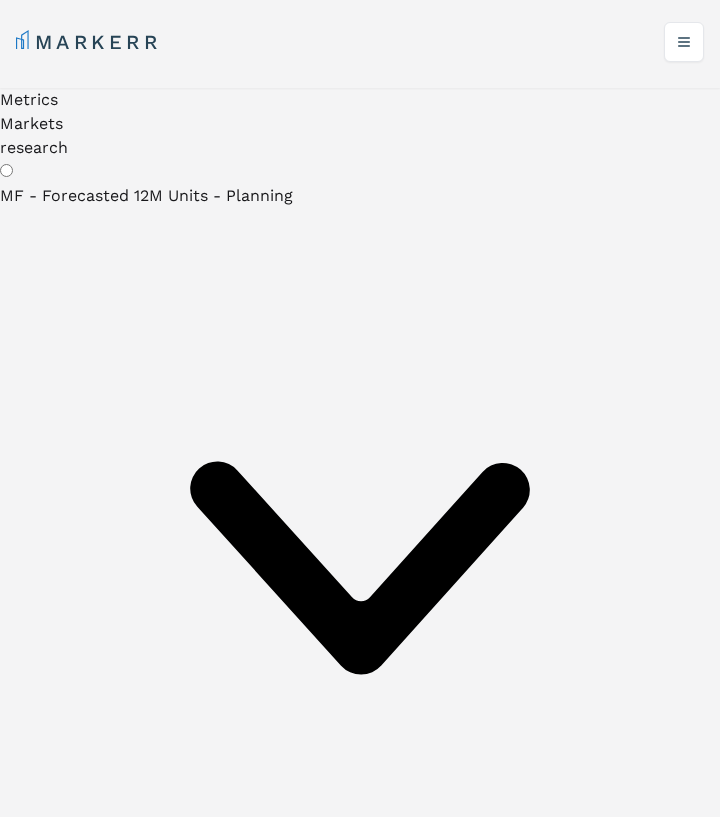 scroll, scrollTop: 546, scrollLeft: 0, axis: vertical 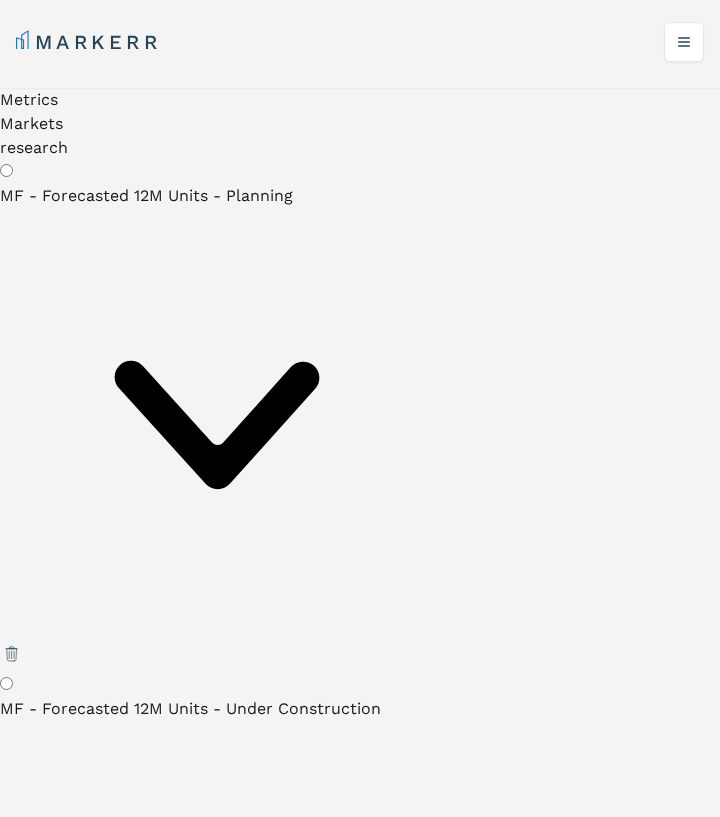 click on "(Select Metric)" at bounding box center (217, 6569) 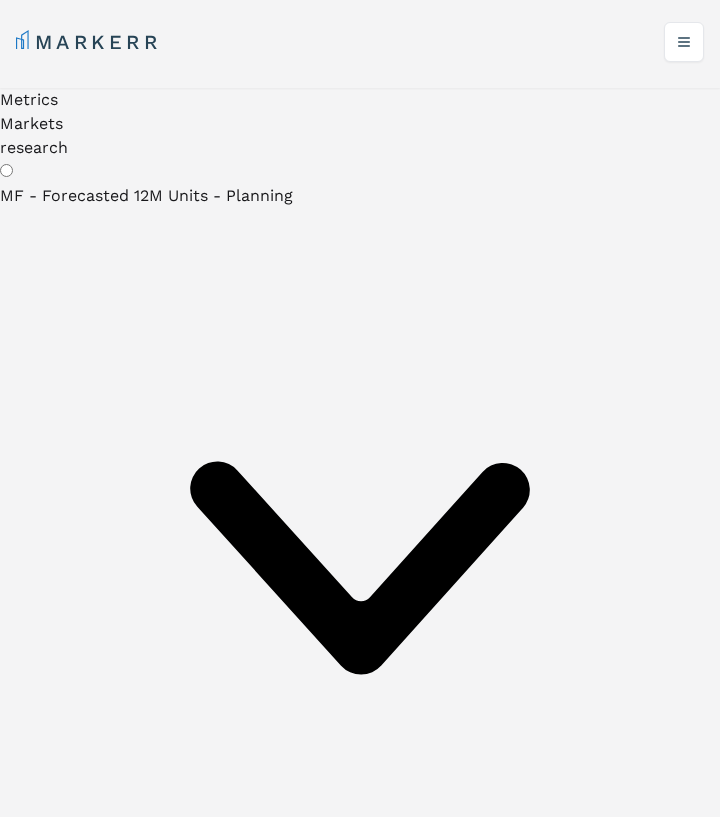 scroll, scrollTop: 546, scrollLeft: 0, axis: vertical 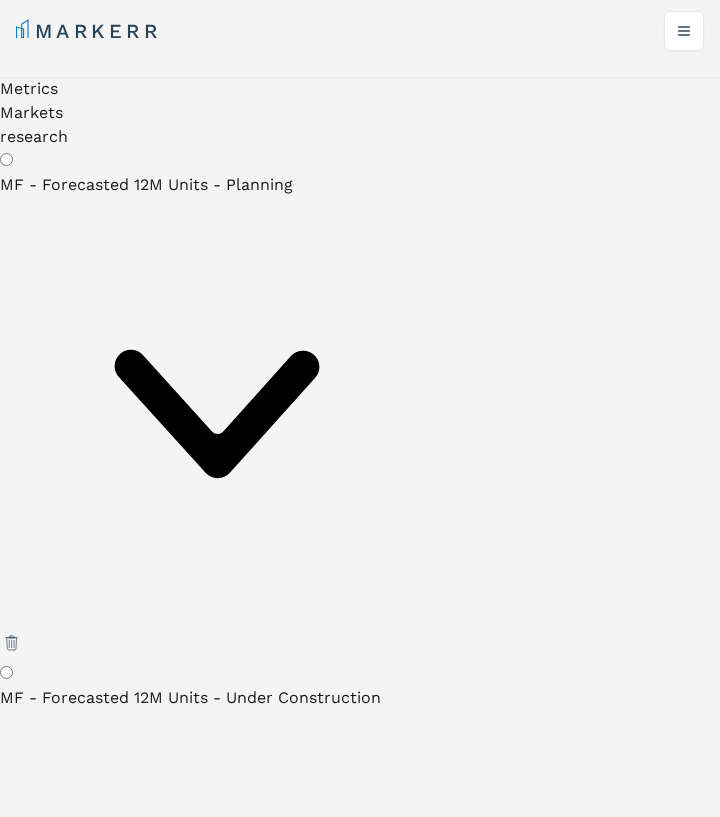 type on "population change" 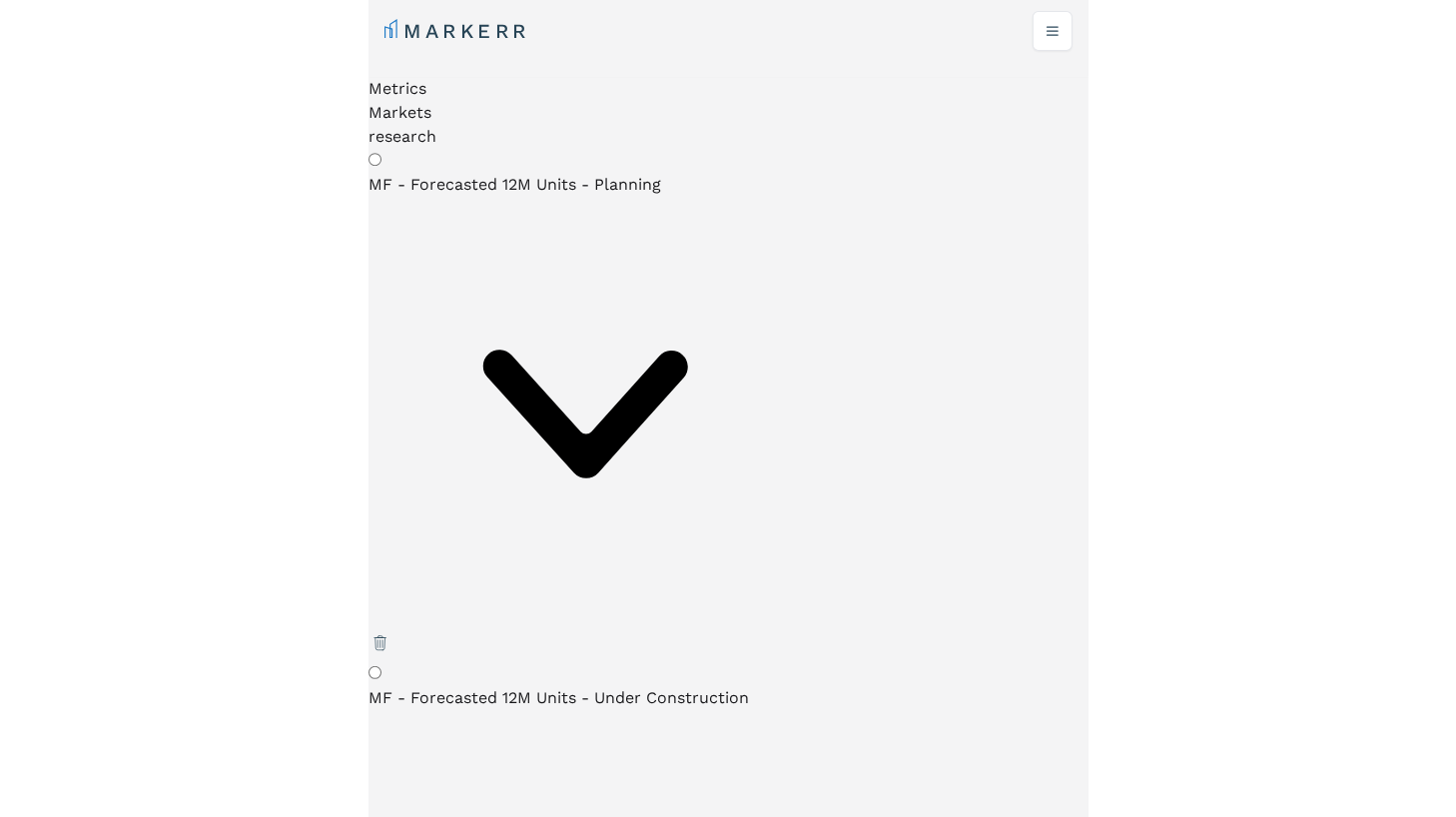 scroll, scrollTop: 234, scrollLeft: 0, axis: vertical 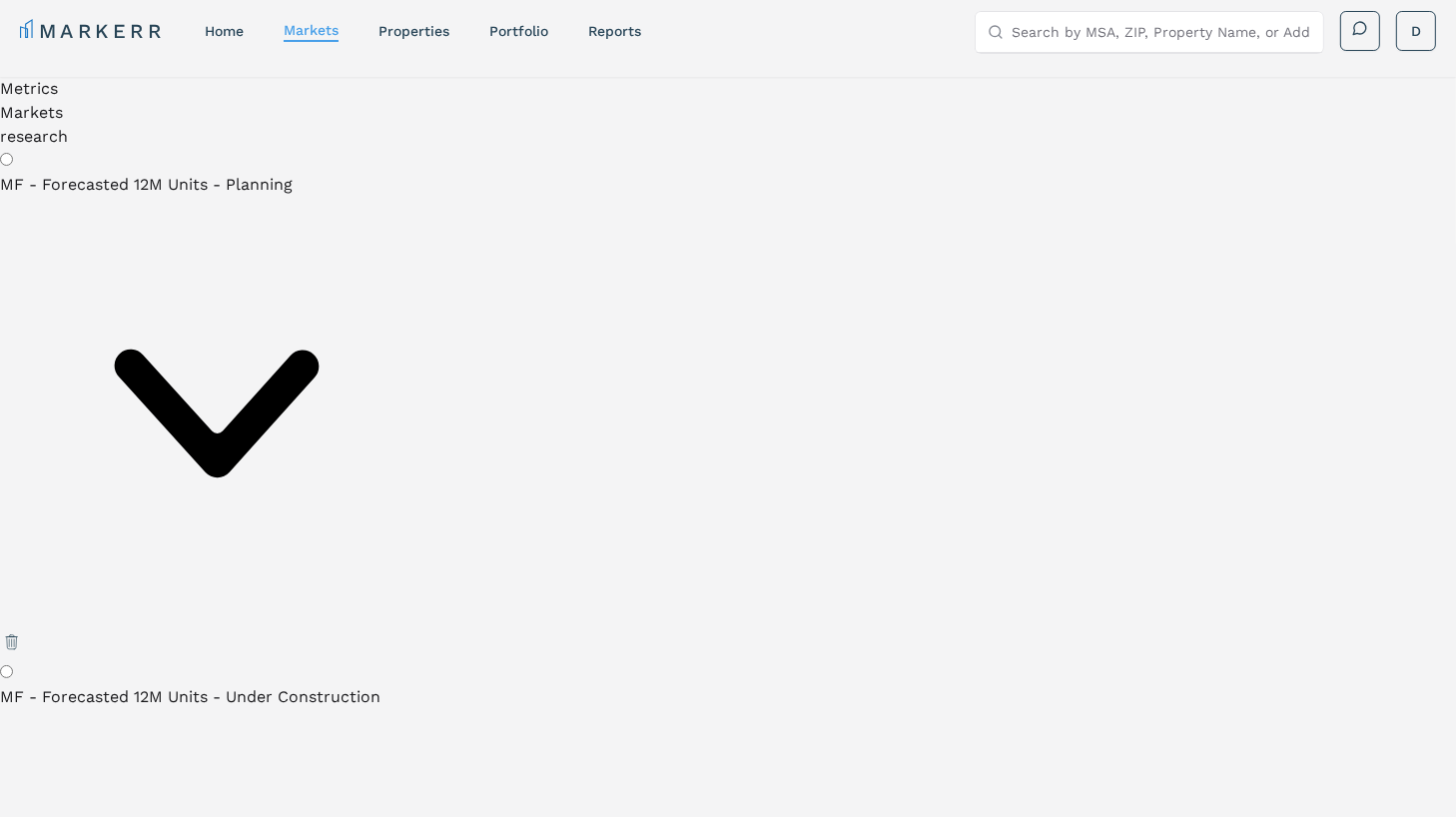 click at bounding box center [34, 7878] 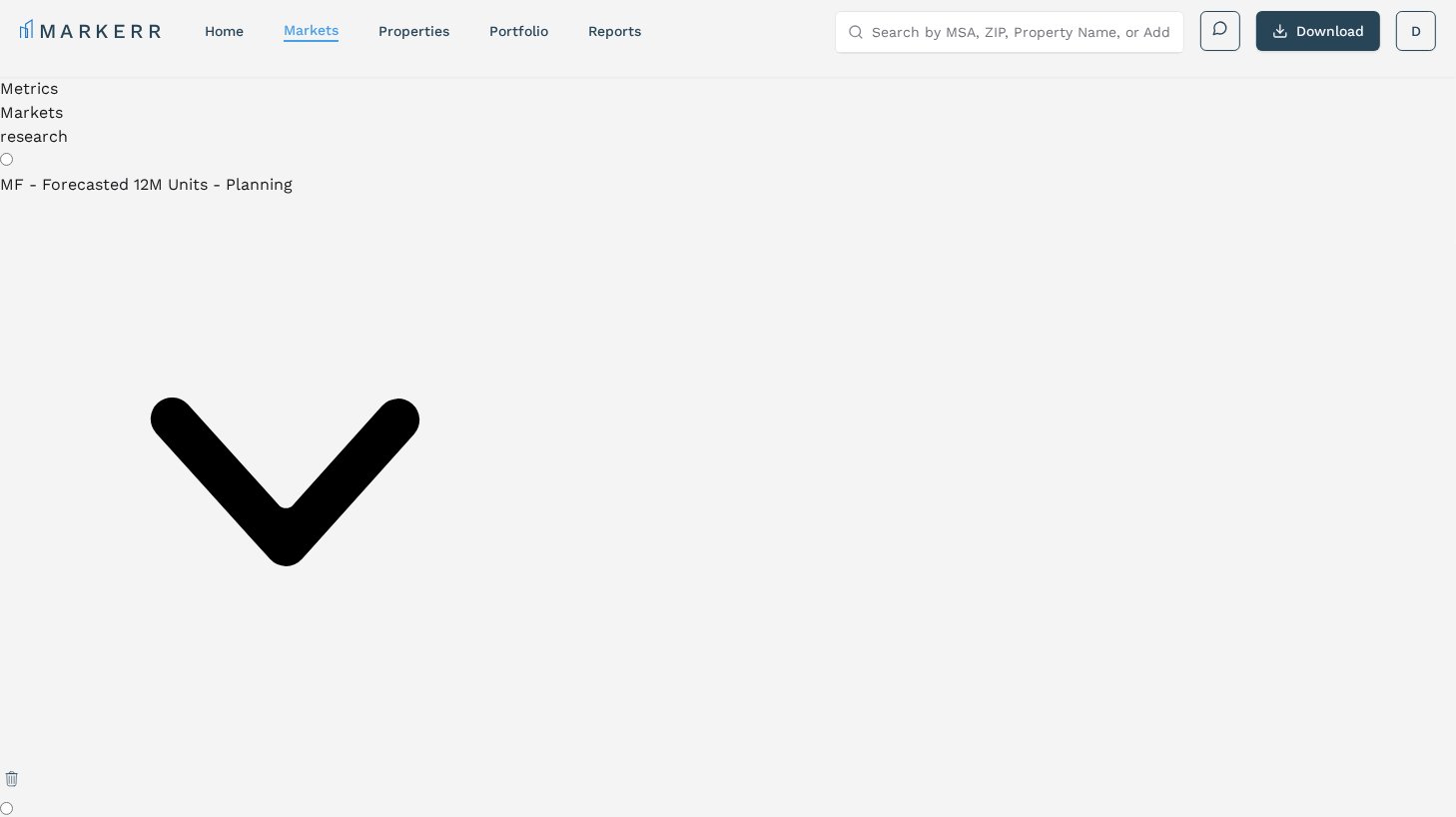 scroll, scrollTop: 0, scrollLeft: 865, axis: horizontal 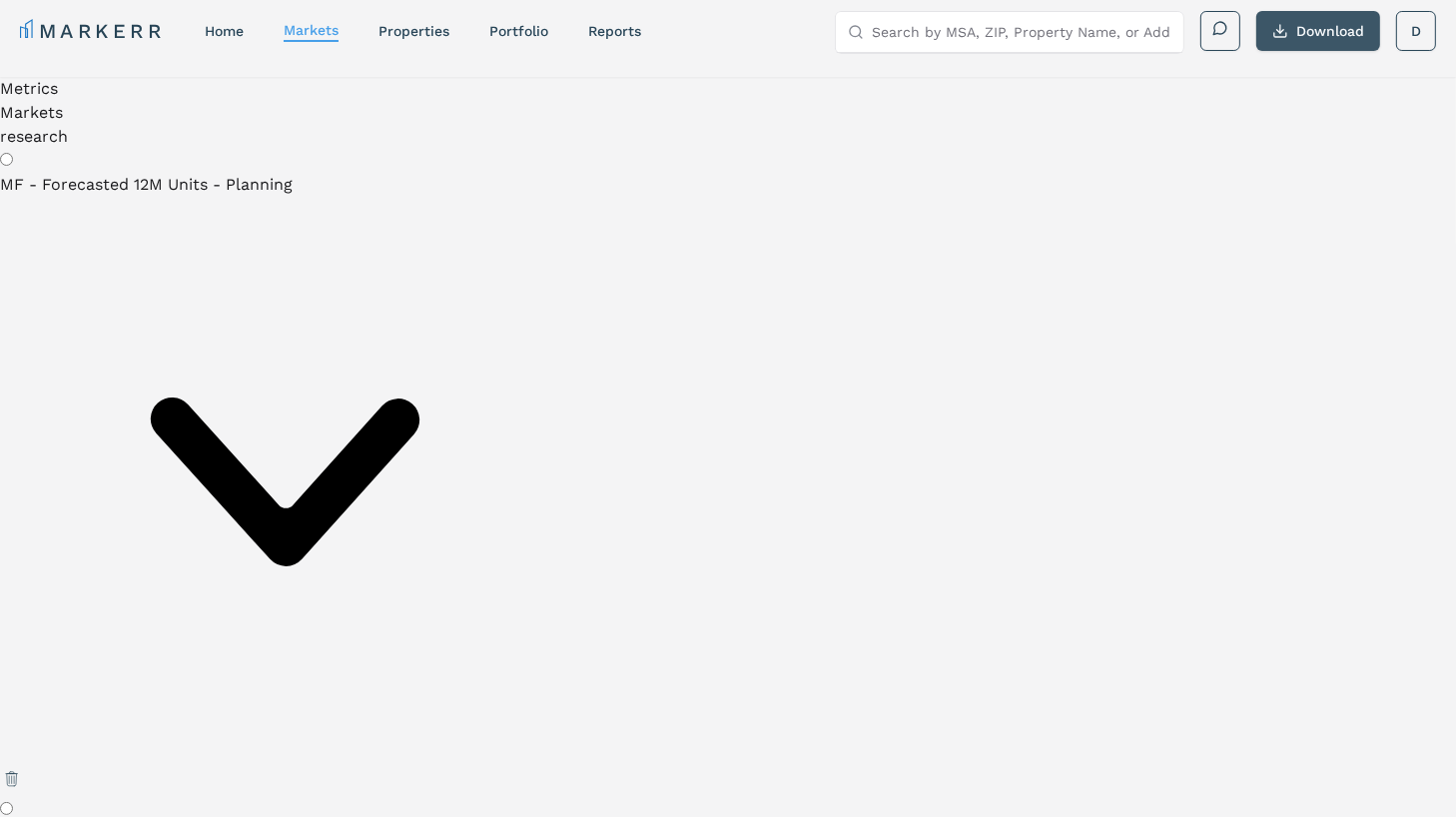 click on "Download" at bounding box center [1318, 31] 